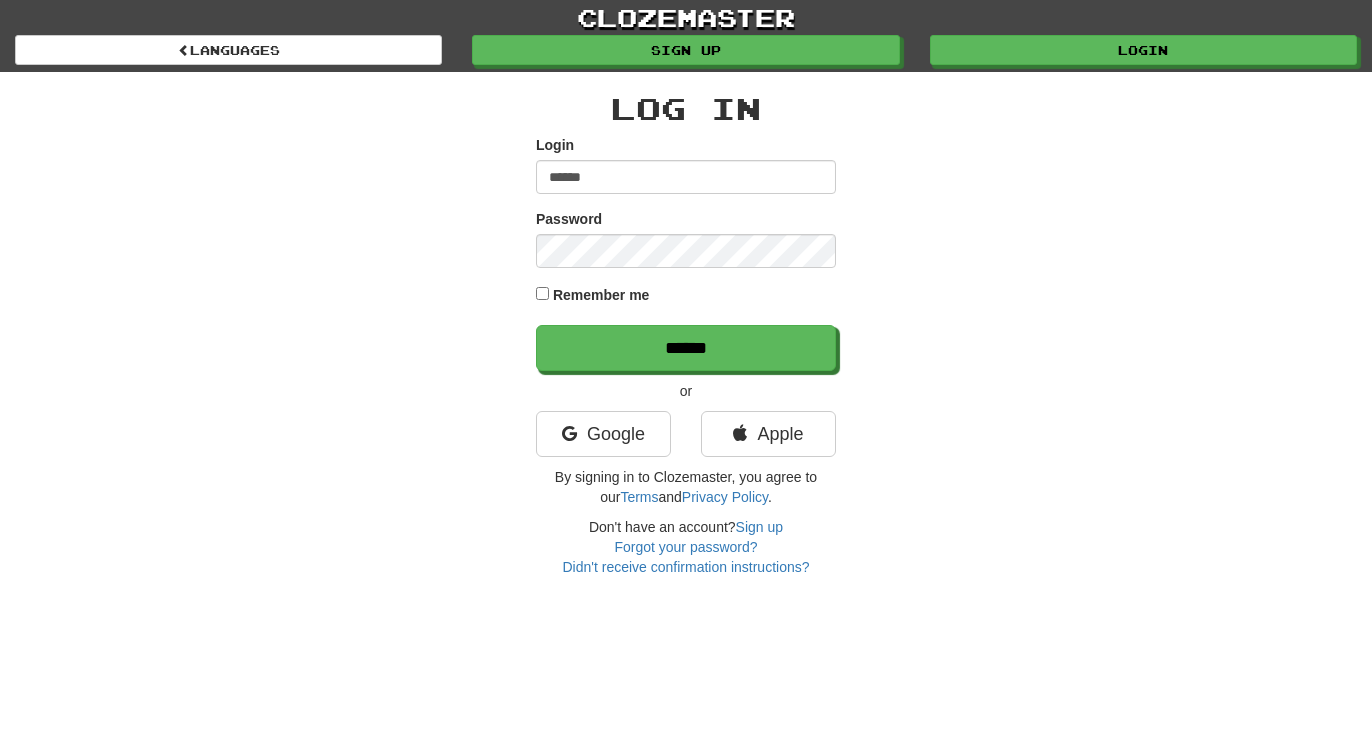 scroll, scrollTop: 0, scrollLeft: 0, axis: both 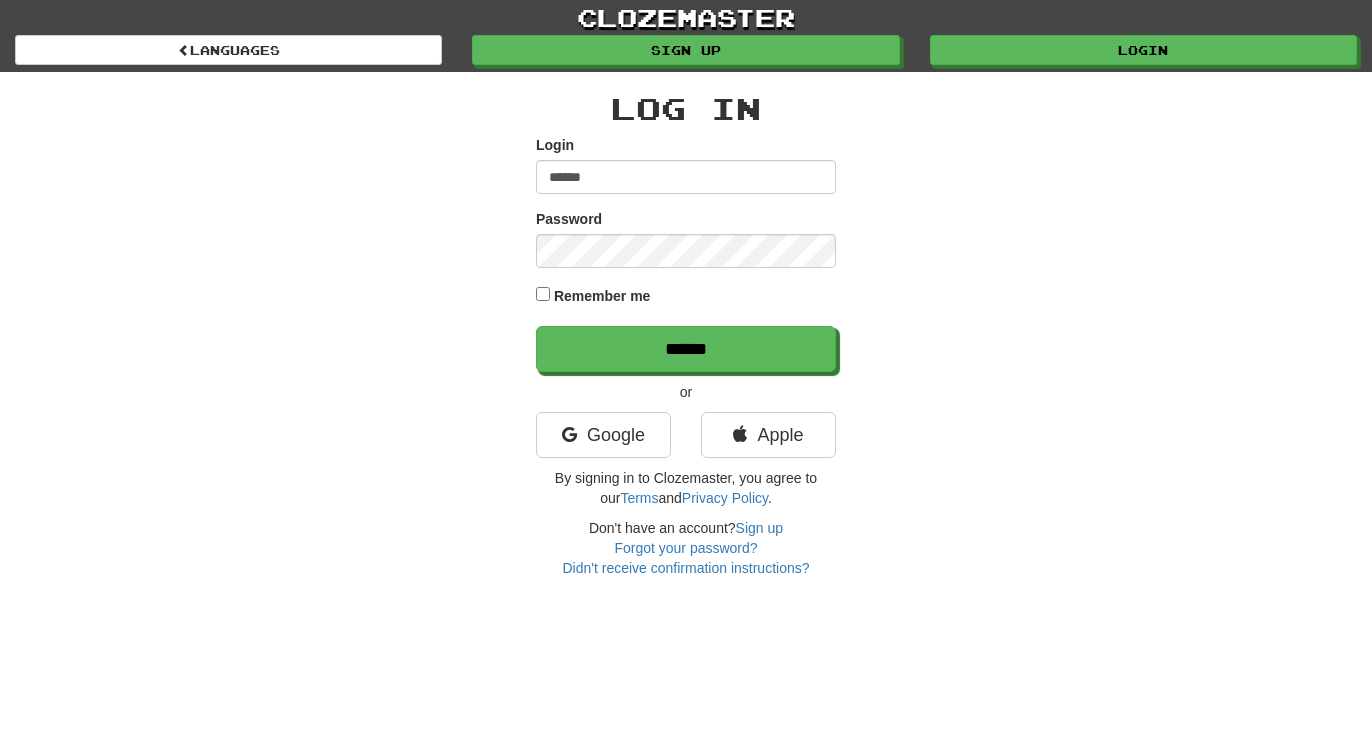 type on "******" 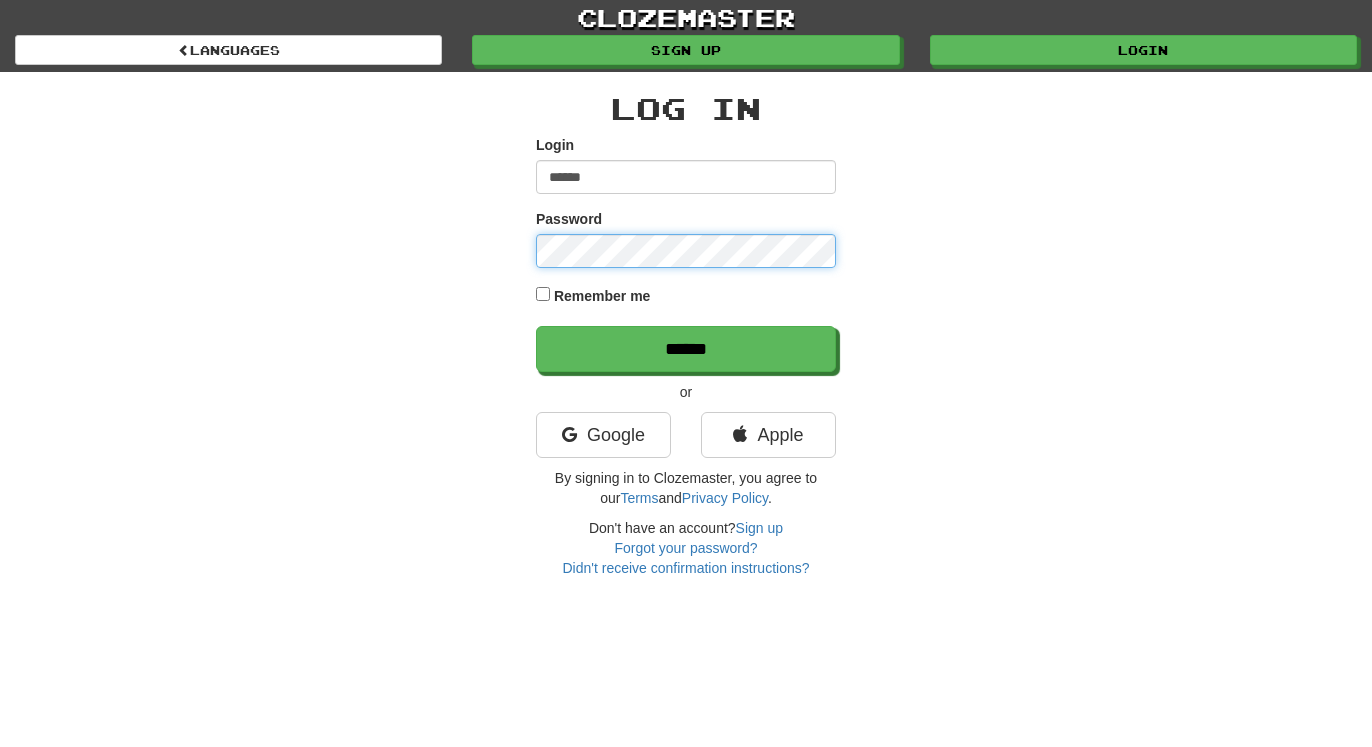 click on "******" at bounding box center (686, 349) 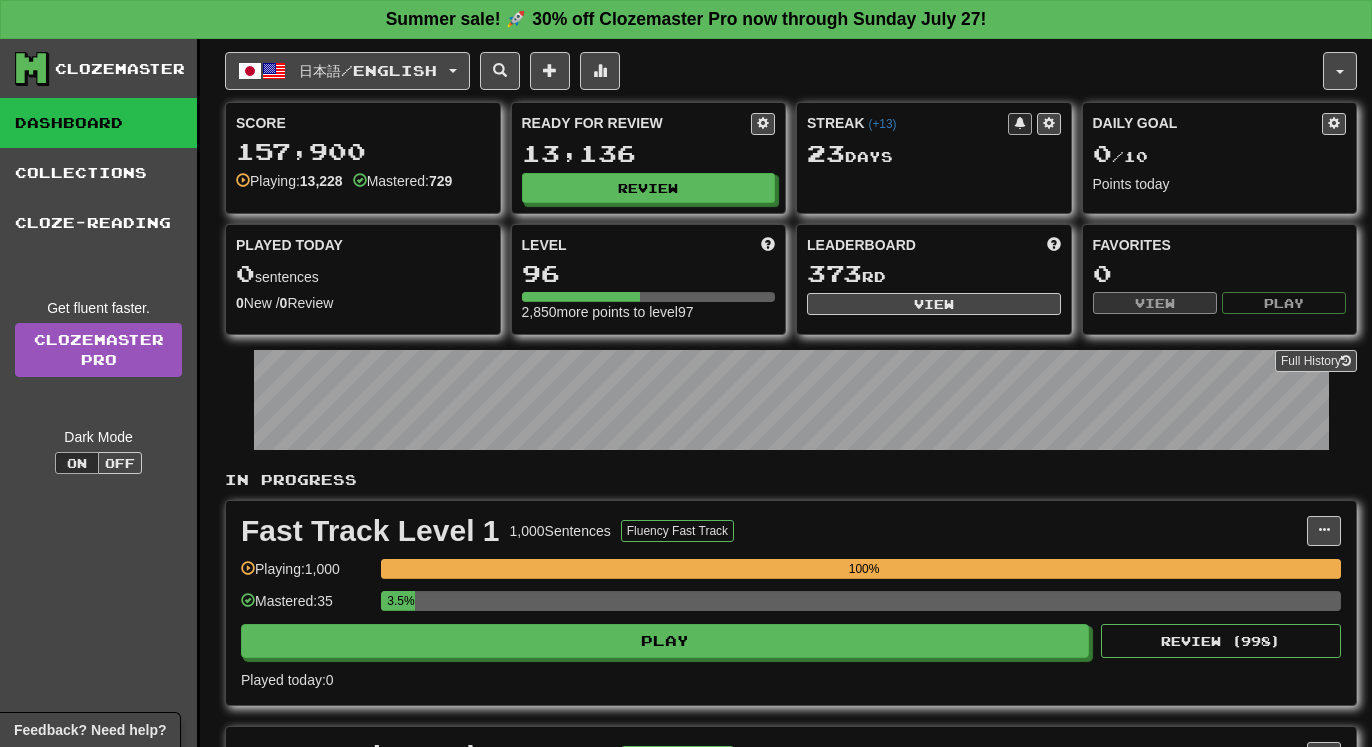 scroll, scrollTop: 0, scrollLeft: 0, axis: both 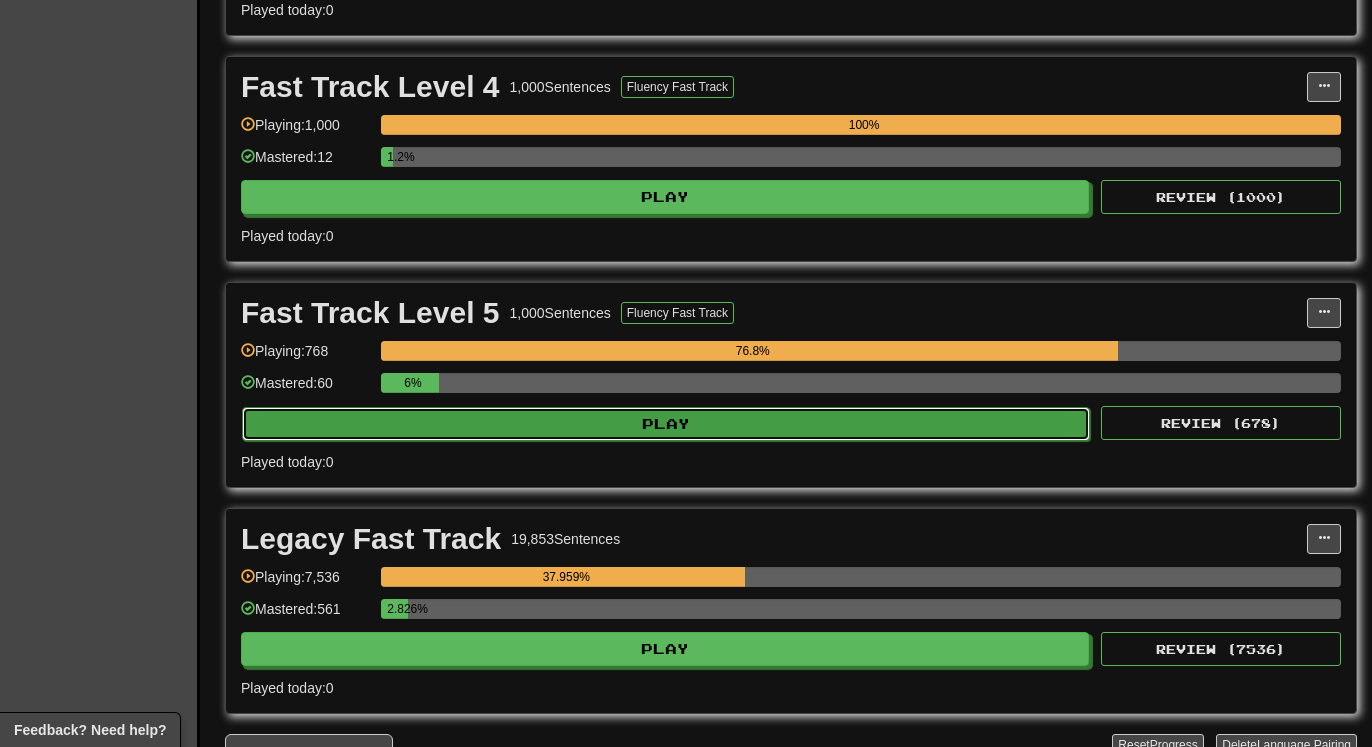click on "Play" at bounding box center (666, 424) 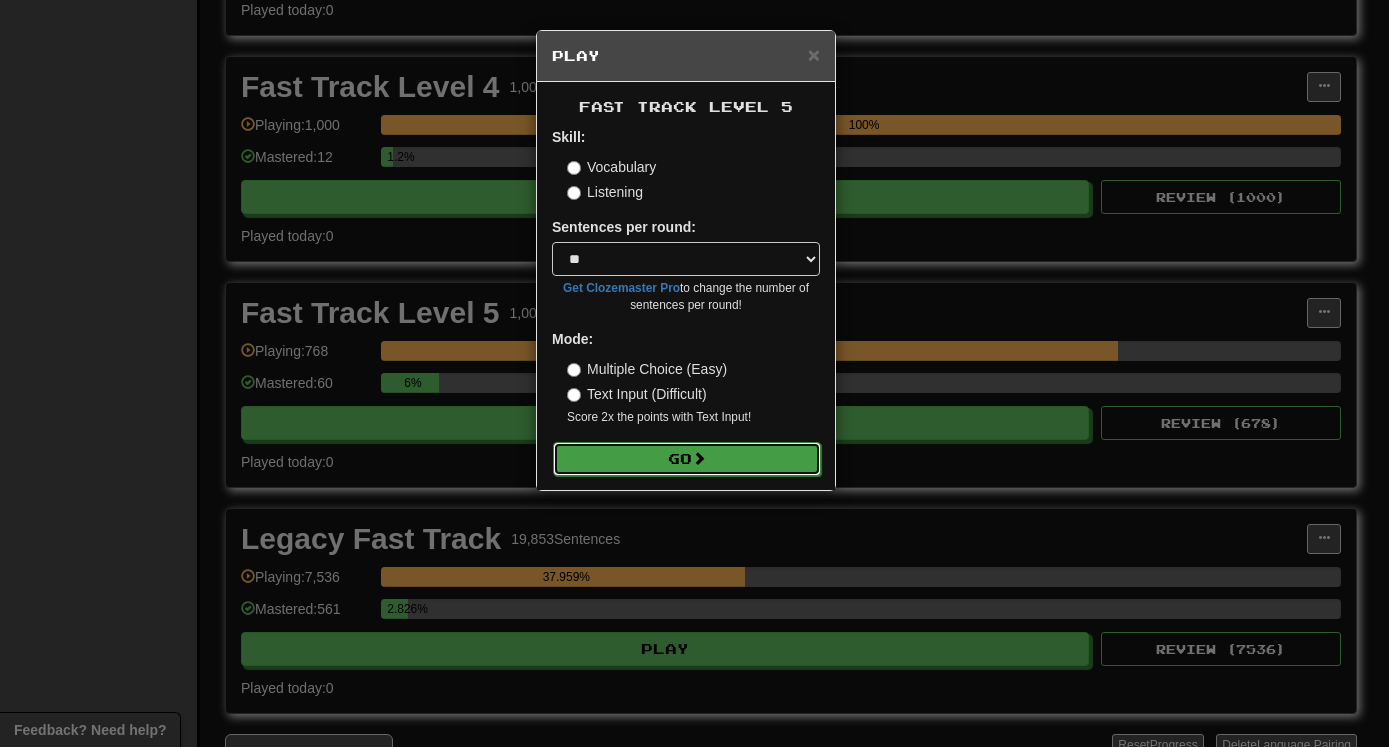 click at bounding box center [699, 458] 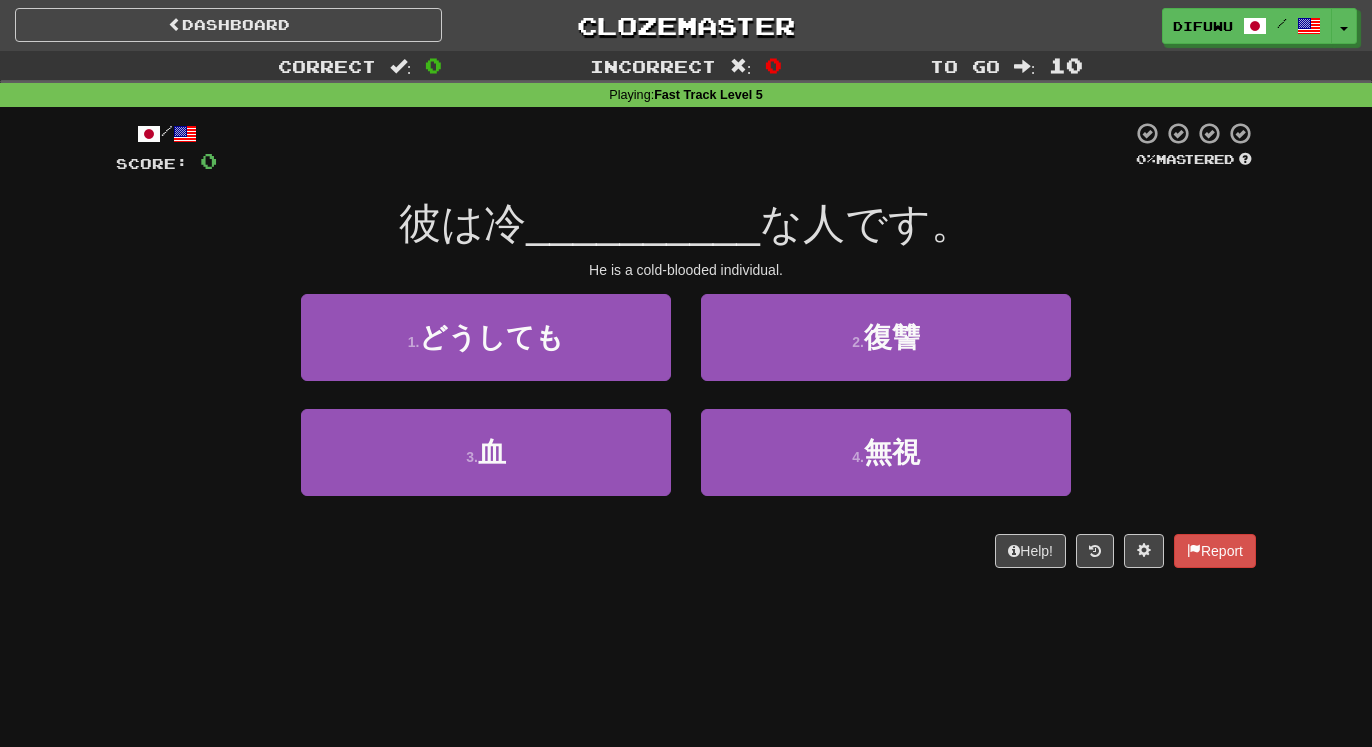 scroll, scrollTop: 0, scrollLeft: 0, axis: both 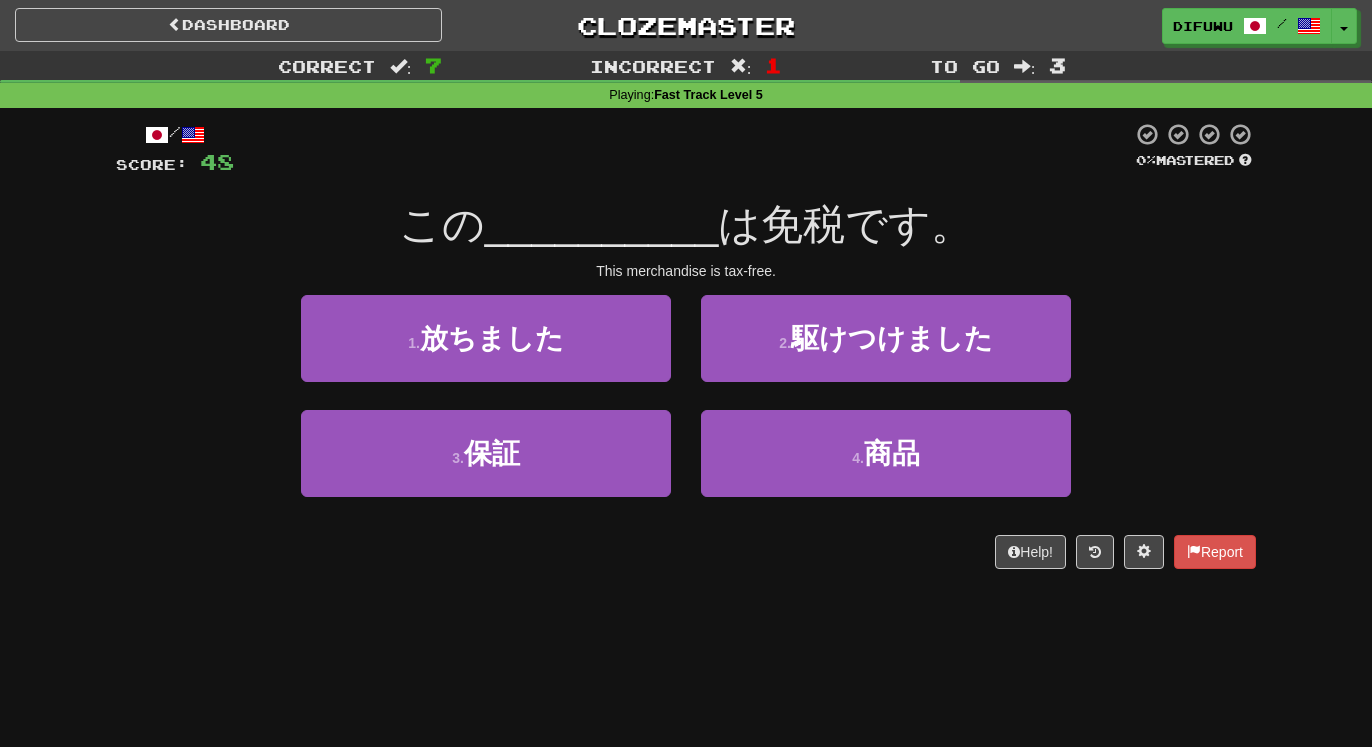 click on "Dashboard
Clozemaster
[USERNAME]
/
Toggle Dropdown
Dashboard
Leaderboard
Activity Feed
Notifications
Profile
Discussions
Deutsch
/
English
Streak:
23
Review:
9,627
Daily Goal:  0 /10
Español
/
English
Streak:
23
Review:
15,299
Daily Goal:  0 /10
Français
/
English
Streak:
23
Review:
13,112
Daily Goal:  0 /10
Latina
/
English
Streak:
23
Review:
19,048
Daily Goal:  0 /10
中文 (Traditional)
/
English
Streak:
23
Review:
7,436
Daily Goal:  0 /10
日本語
/
English
Streak:
23
Review:
13,136
Daily Goal:  0 /10
Languages
Account
Logout
[USERNAME]
/" at bounding box center (686, 373) 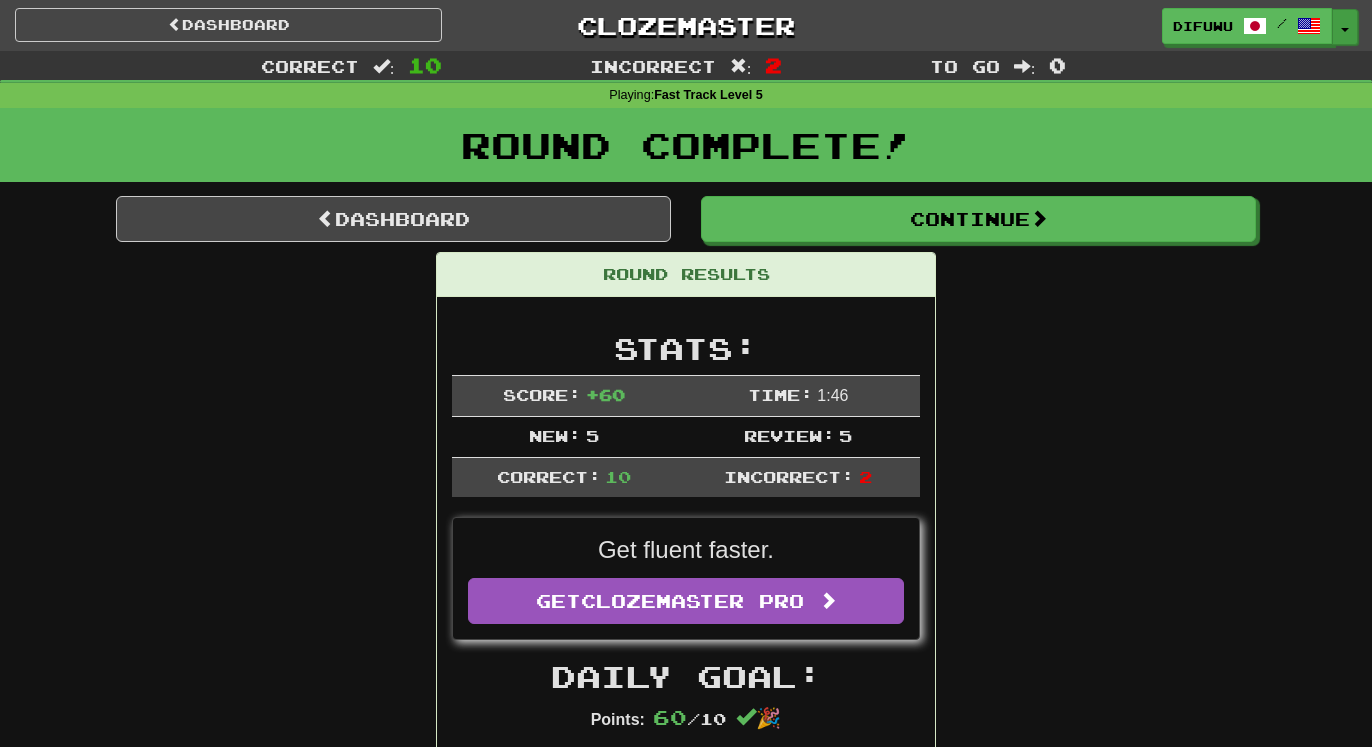 click on "Toggle Dropdown" at bounding box center (1345, 27) 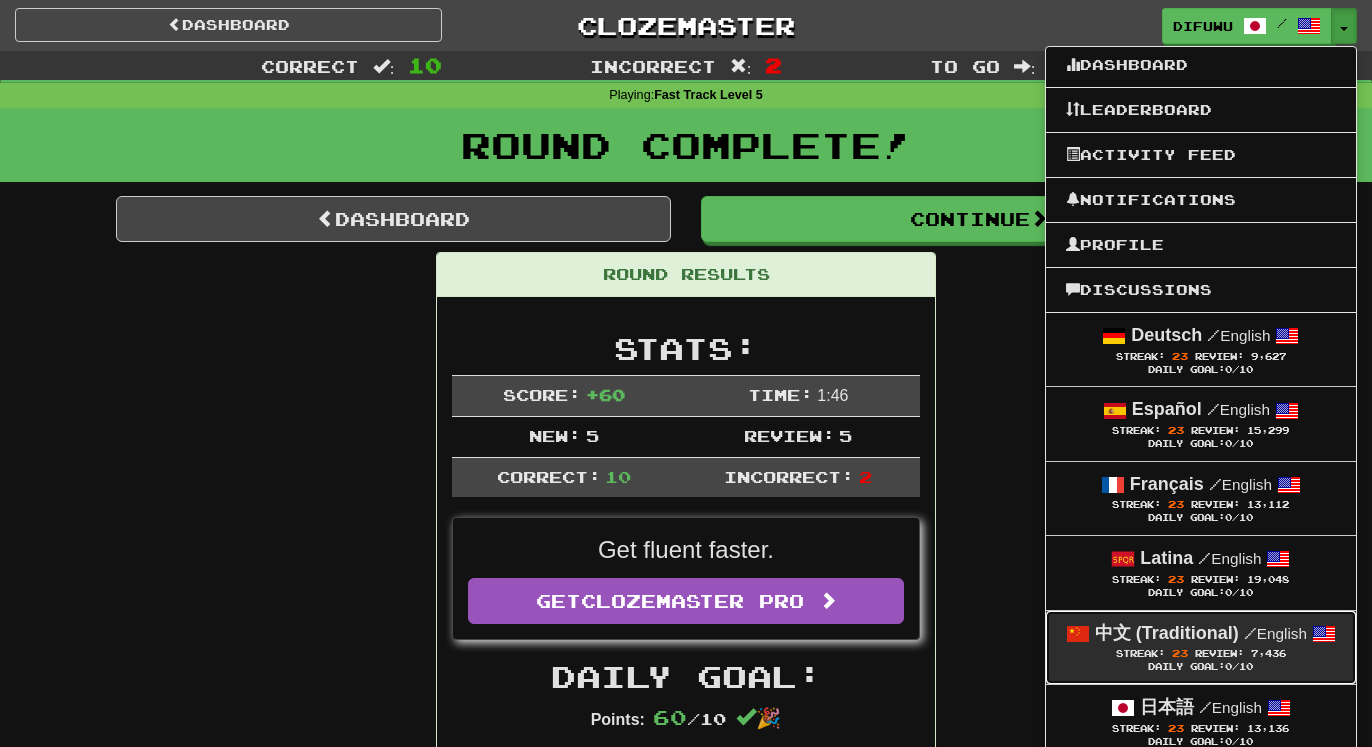 click on "/
English" at bounding box center [1275, 633] 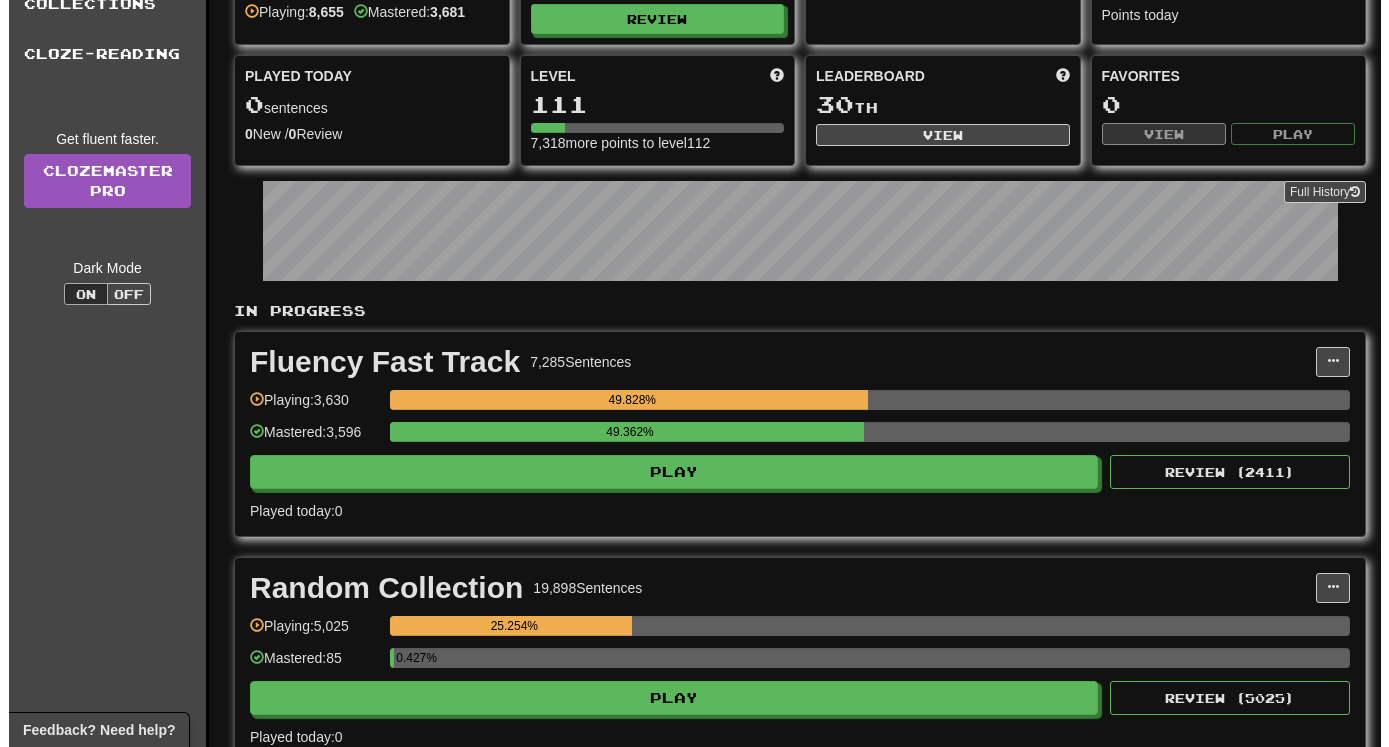 scroll, scrollTop: 306, scrollLeft: 0, axis: vertical 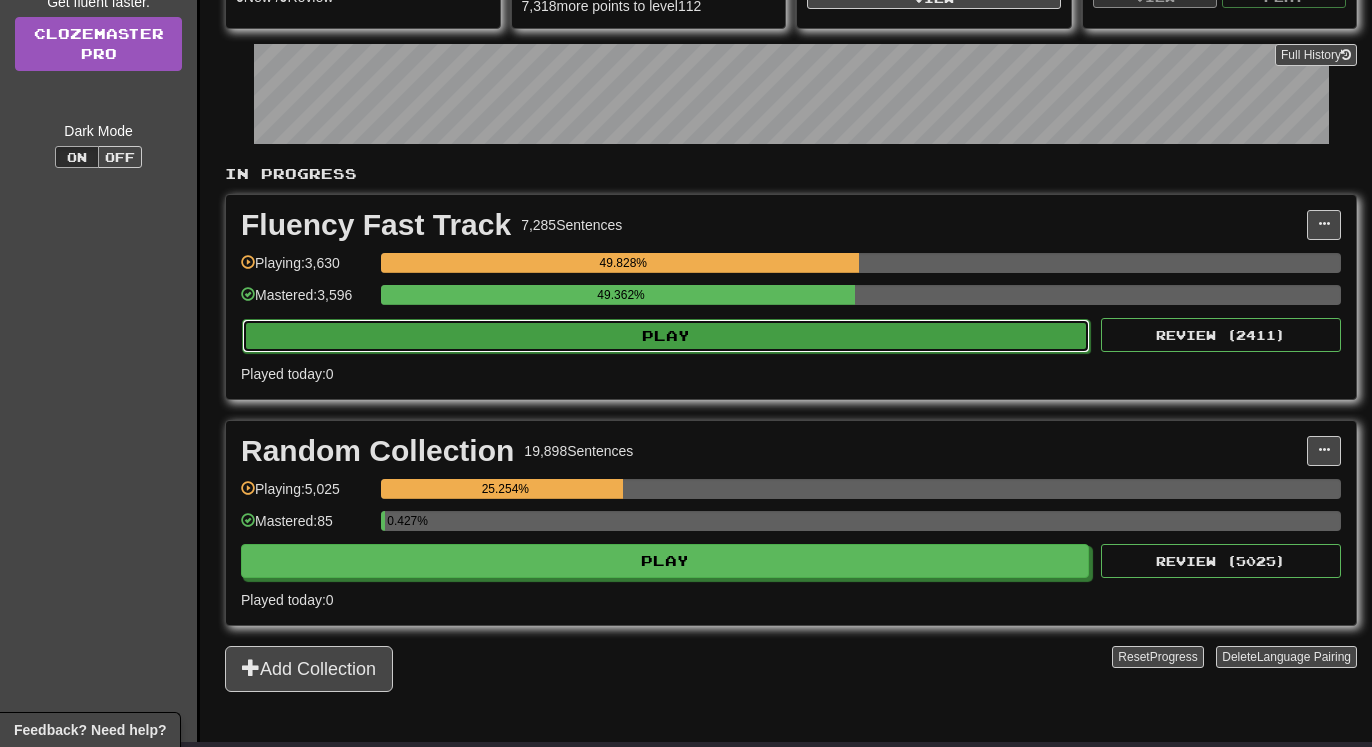click on "Play" at bounding box center [666, 336] 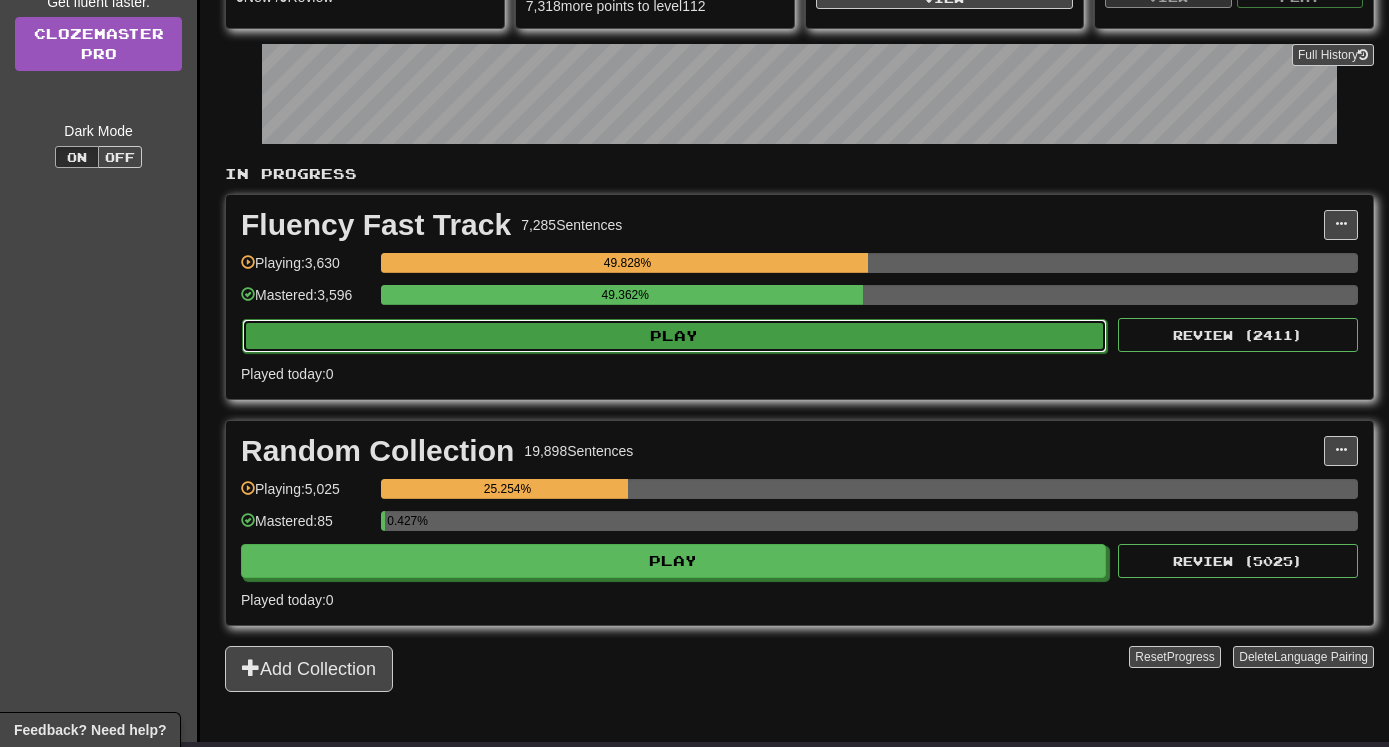 select on "**" 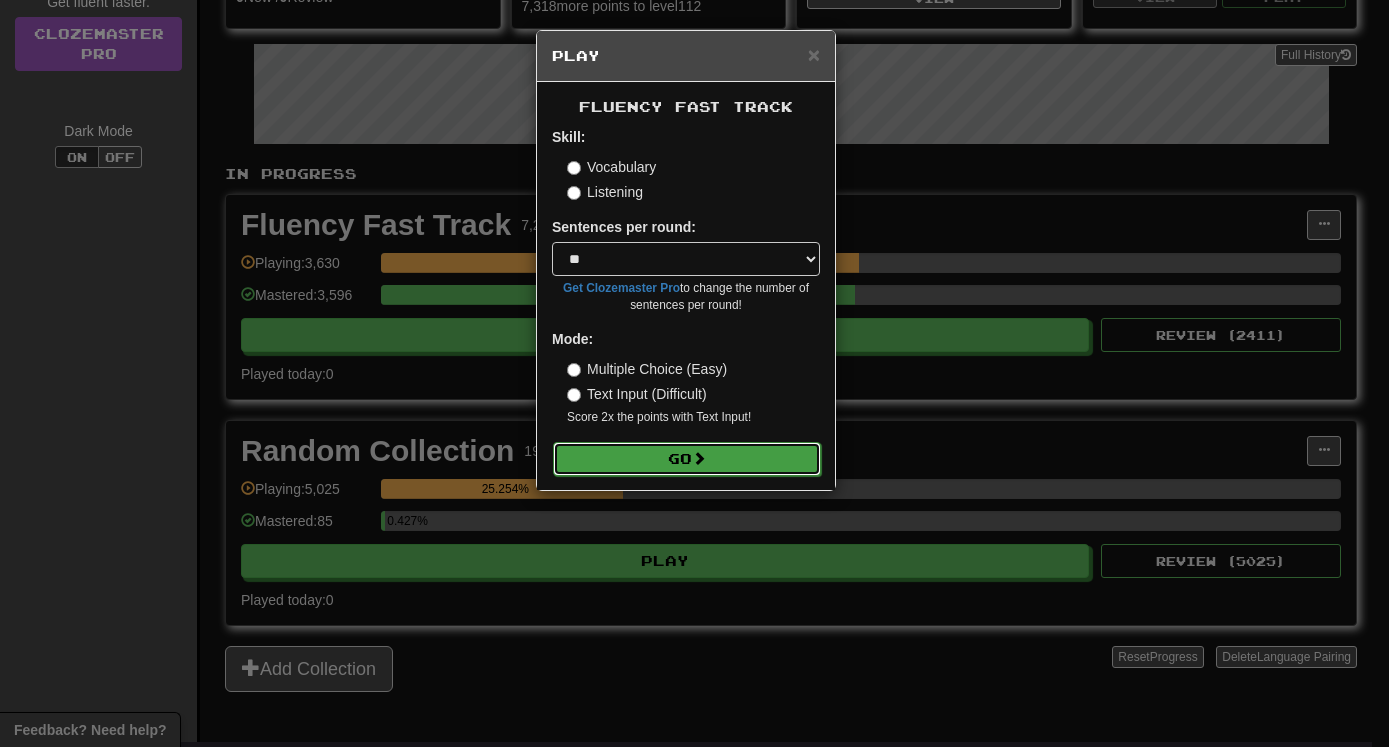 click on "Go" at bounding box center [687, 459] 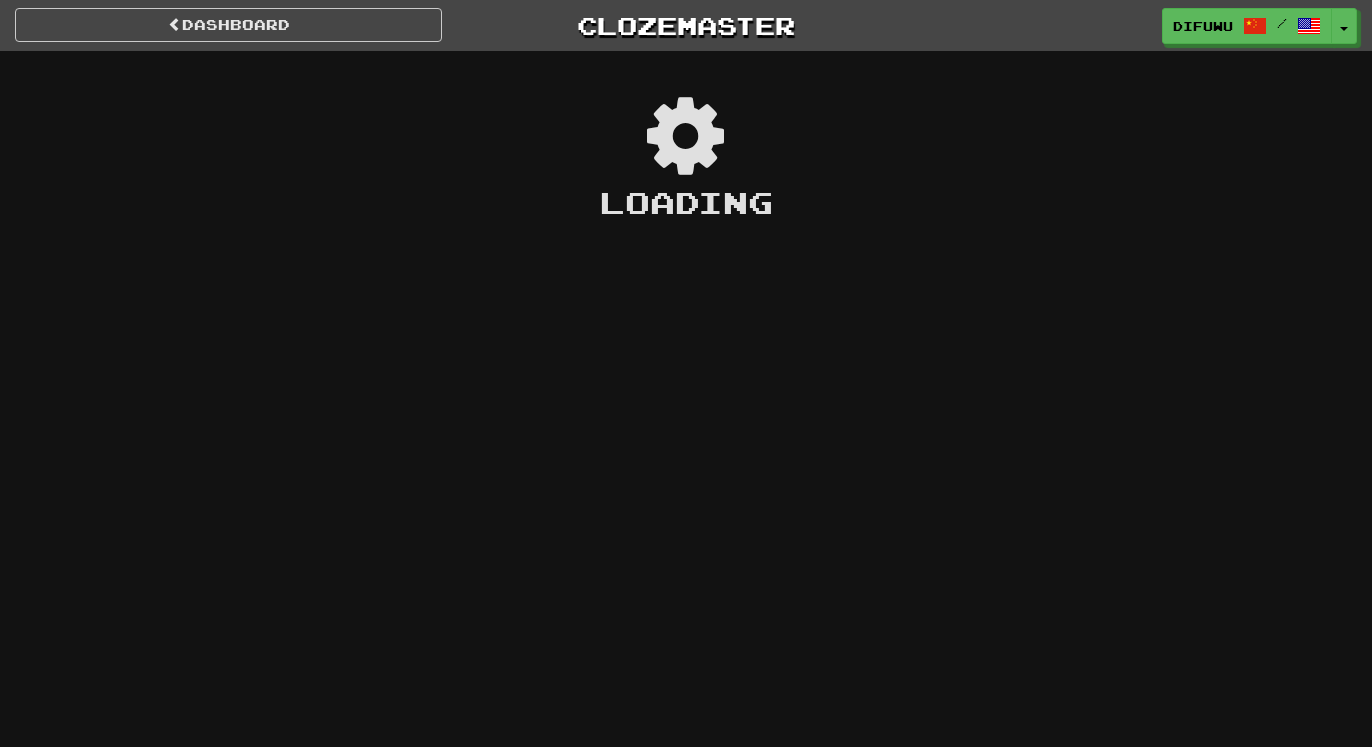 scroll, scrollTop: 0, scrollLeft: 0, axis: both 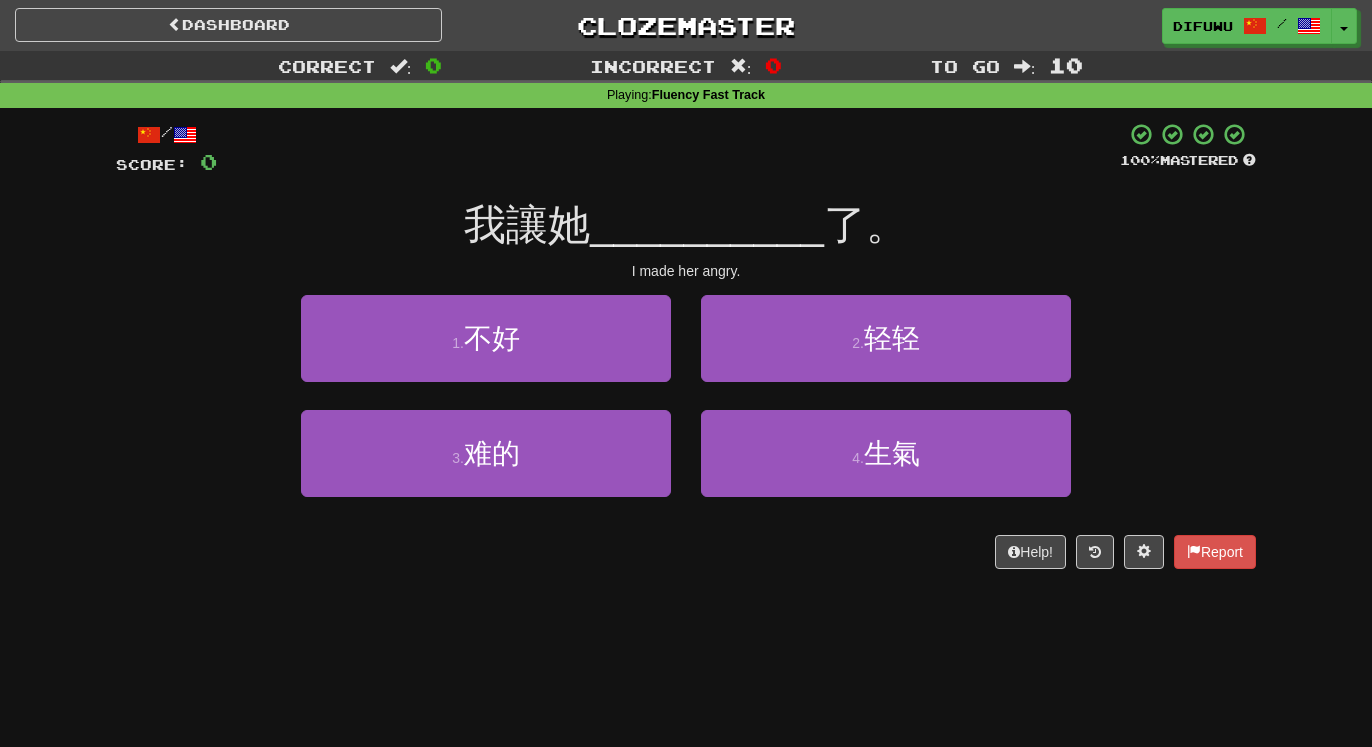 click on "Dashboard
Clozemaster
difuwu
/
Toggle Dropdown
Dashboard
Leaderboard
Activity Feed
Notifications
Profile
Discussions
Deutsch
/
English
Streak:
23
Review:
9,627
Daily Goal:  0 /10
Español
/
English
Streak:
23
Review:
15,299
Daily Goal:  0 /10
Français
/
English
Streak:
23
Review:
13,112
Daily Goal:  0 /10
Latina
/
English
Streak:
23
Review:
19,048
Daily Goal:  0 /10
中文 (Traditional)
/
English
Streak:
23
Review:
7,436
Daily Goal:  0 /10
日本語
/
English
Streak:
24
Review:
13,131
Daily Goal:  60 /10
Languages
Account
Logout
difuwu
/" at bounding box center (686, 373) 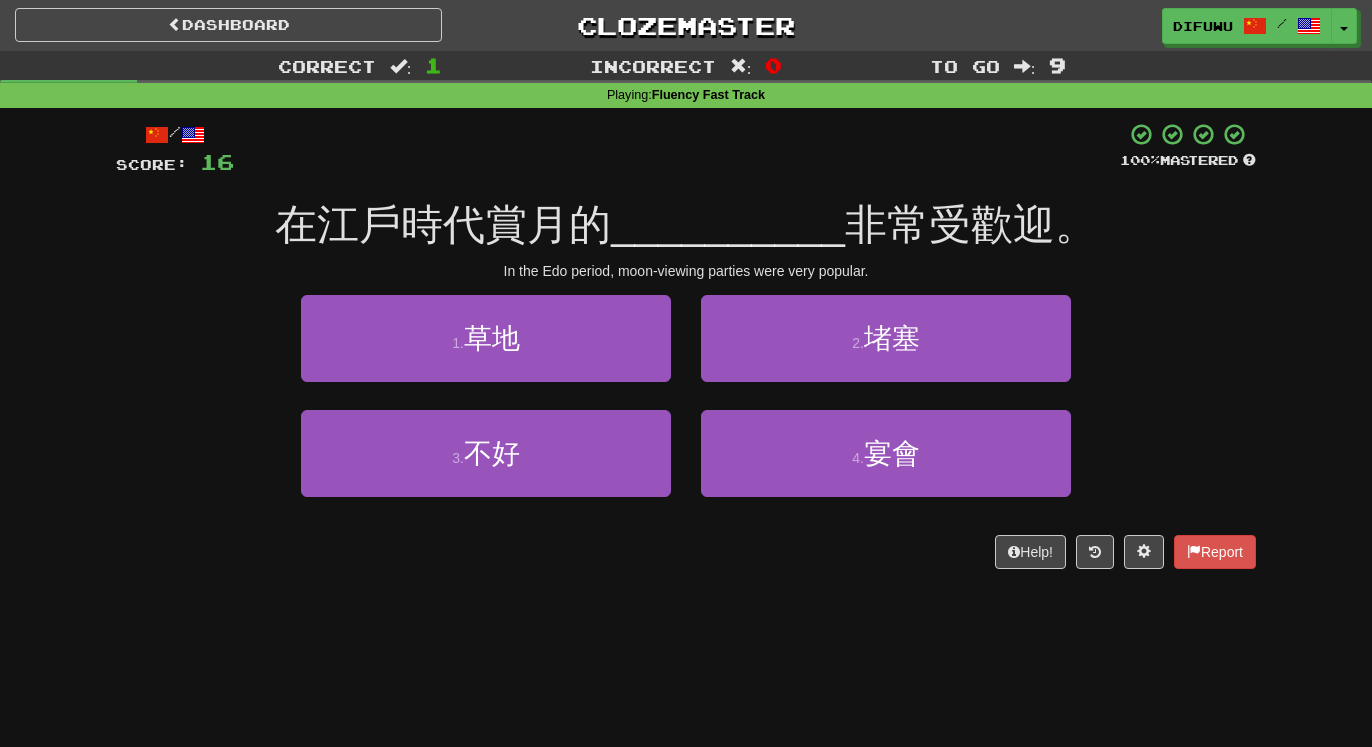 click on "Dashboard
Clozemaster
difuwu
/
Toggle Dropdown
Dashboard
Leaderboard
Activity Feed
Notifications
Profile
Discussions
Deutsch
/
English
Streak:
23
Review:
9,627
Daily Goal:  0 /10
Español
/
English
Streak:
23
Review:
15,299
Daily Goal:  0 /10
Français
/
English
Streak:
23
Review:
13,112
Daily Goal:  0 /10
Latina
/
English
Streak:
23
Review:
19,048
Daily Goal:  0 /10
中文 (Traditional)
/
English
Streak:
23
Review:
7,436
Daily Goal:  0 /10
日本語
/
English
Streak:
24
Review:
13,131
Daily Goal:  60 /10
Languages
Account
Logout
difuwu
/" at bounding box center (686, 373) 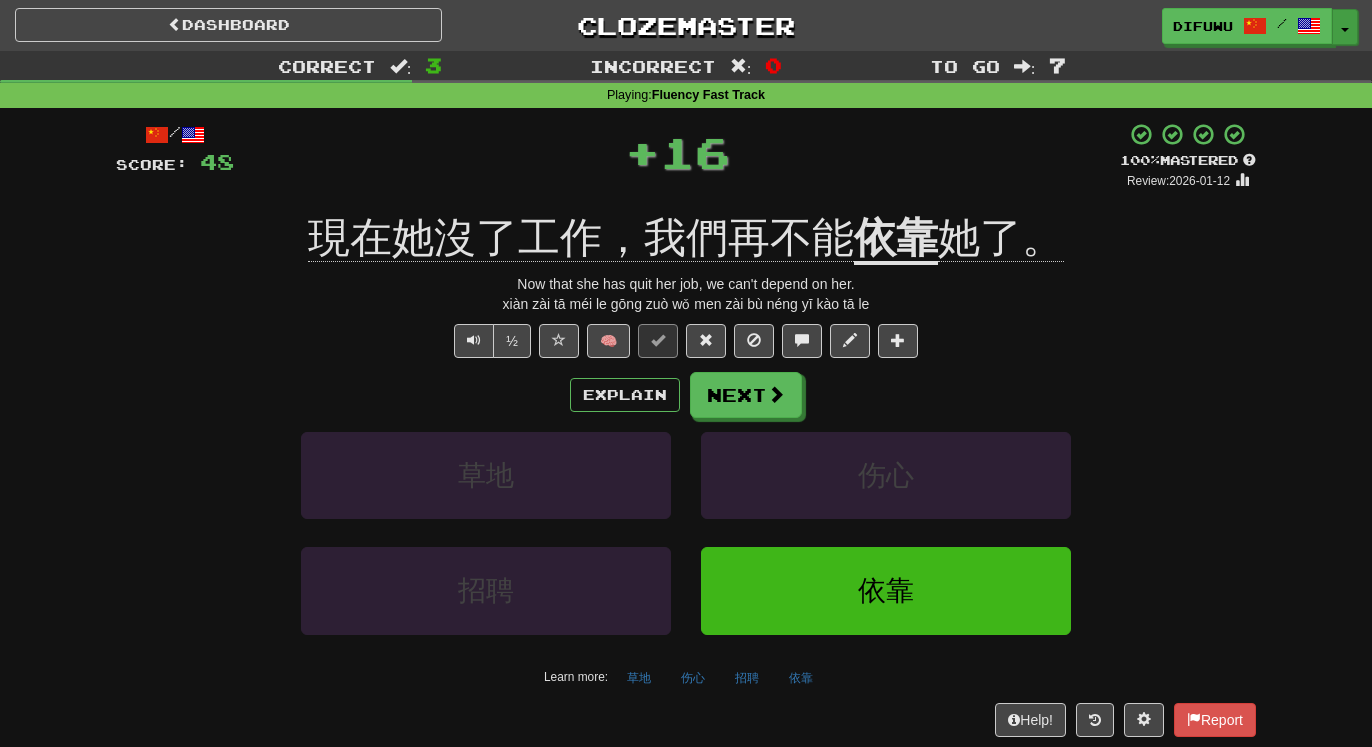 click on "Toggle Dropdown" at bounding box center [1345, 27] 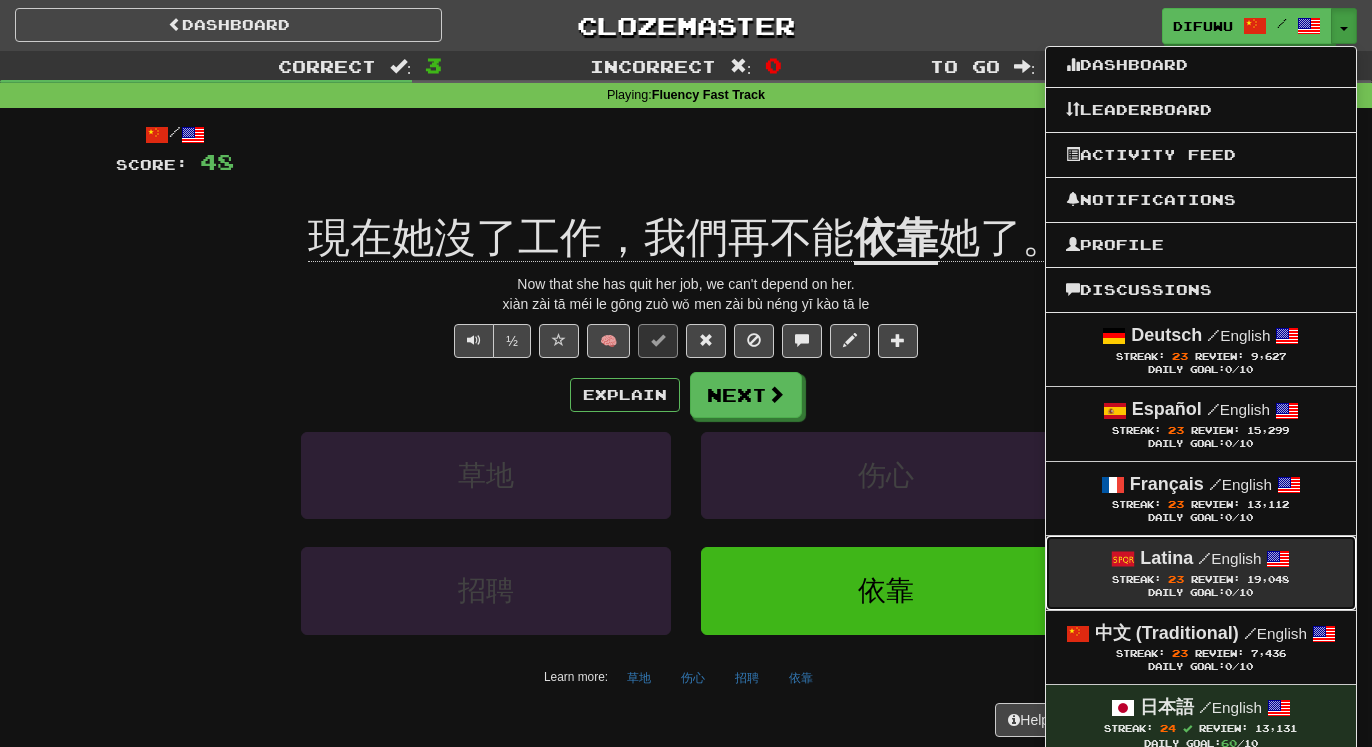 click on "/
English" at bounding box center [1229, 558] 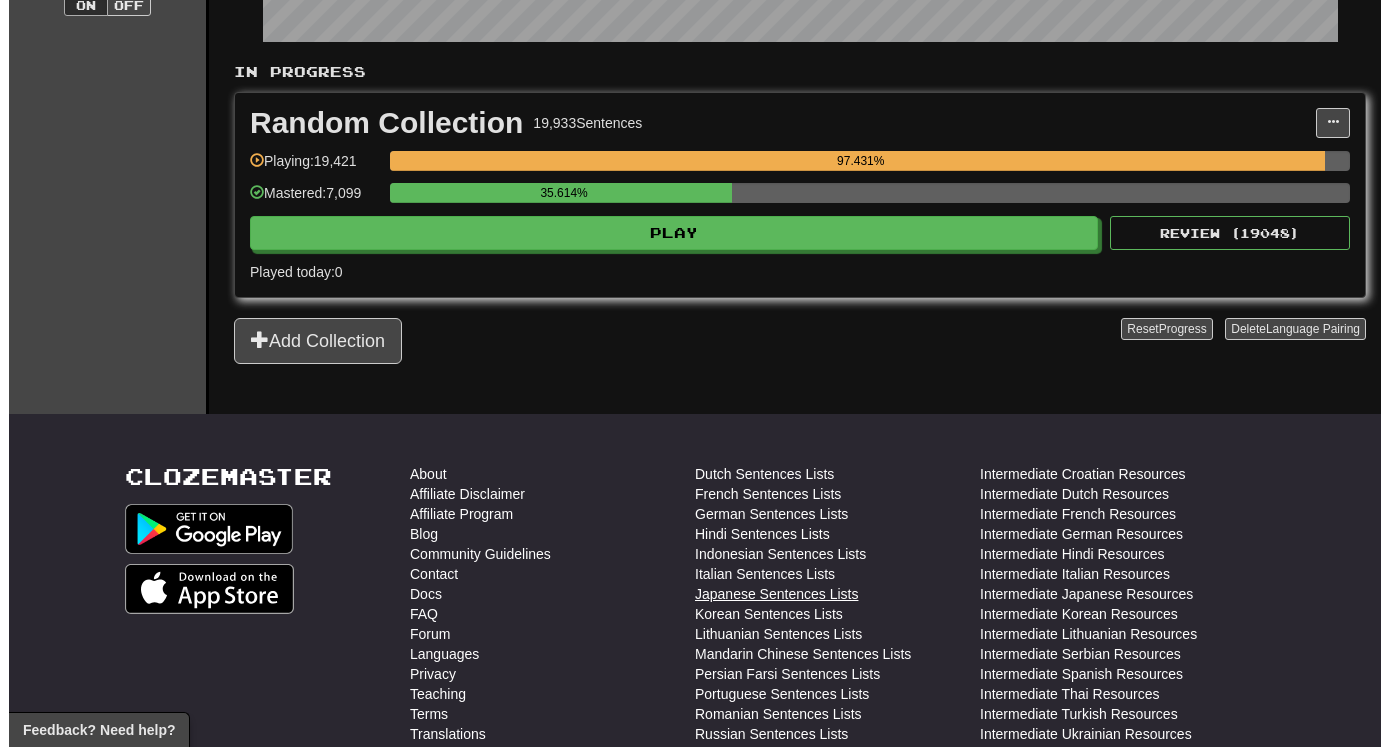 scroll, scrollTop: 102, scrollLeft: 0, axis: vertical 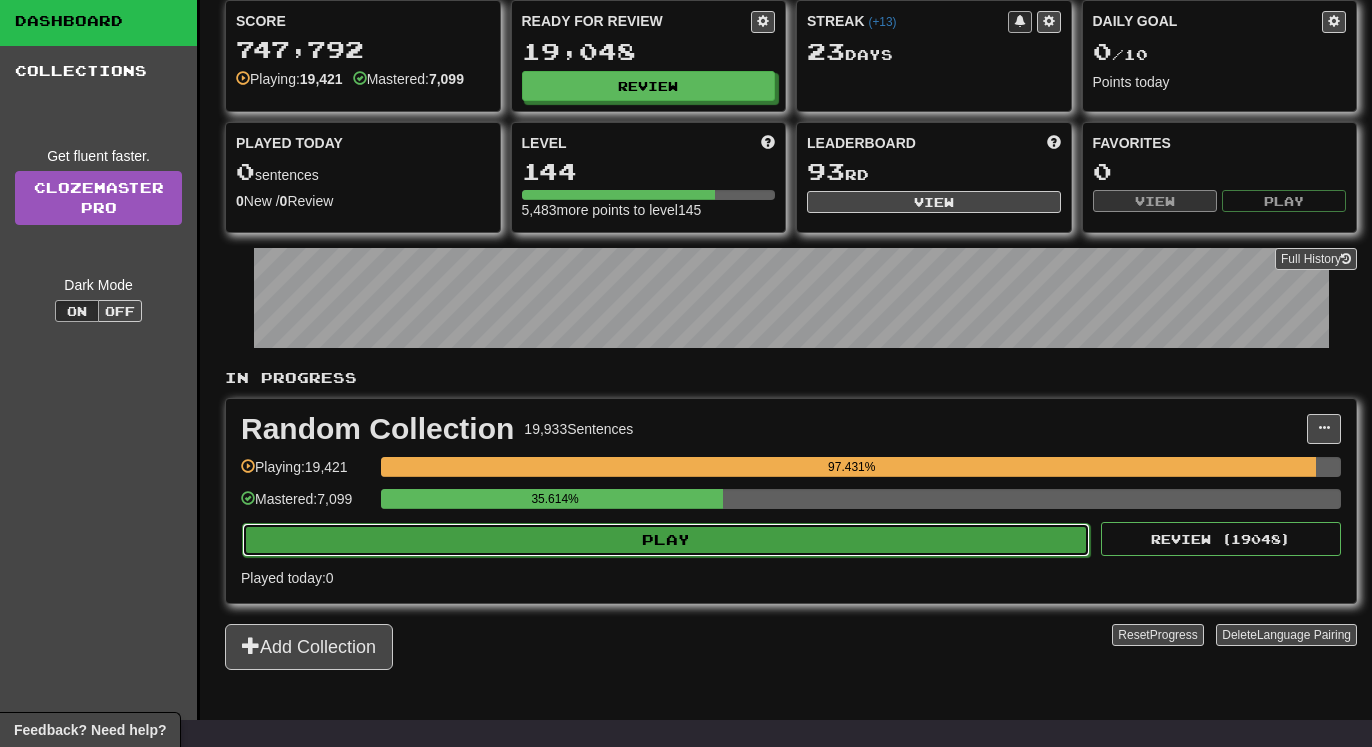 click on "Play" at bounding box center (666, 540) 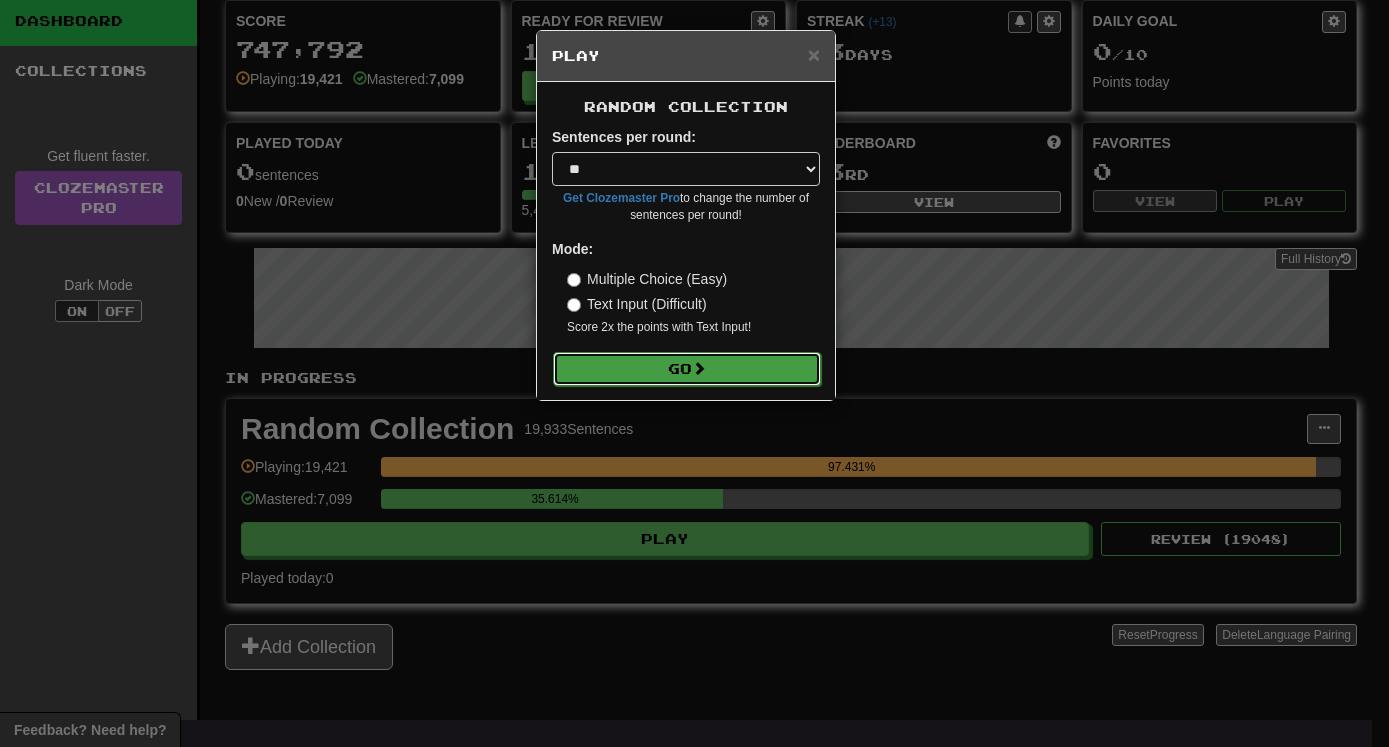 click on "Go" at bounding box center [687, 369] 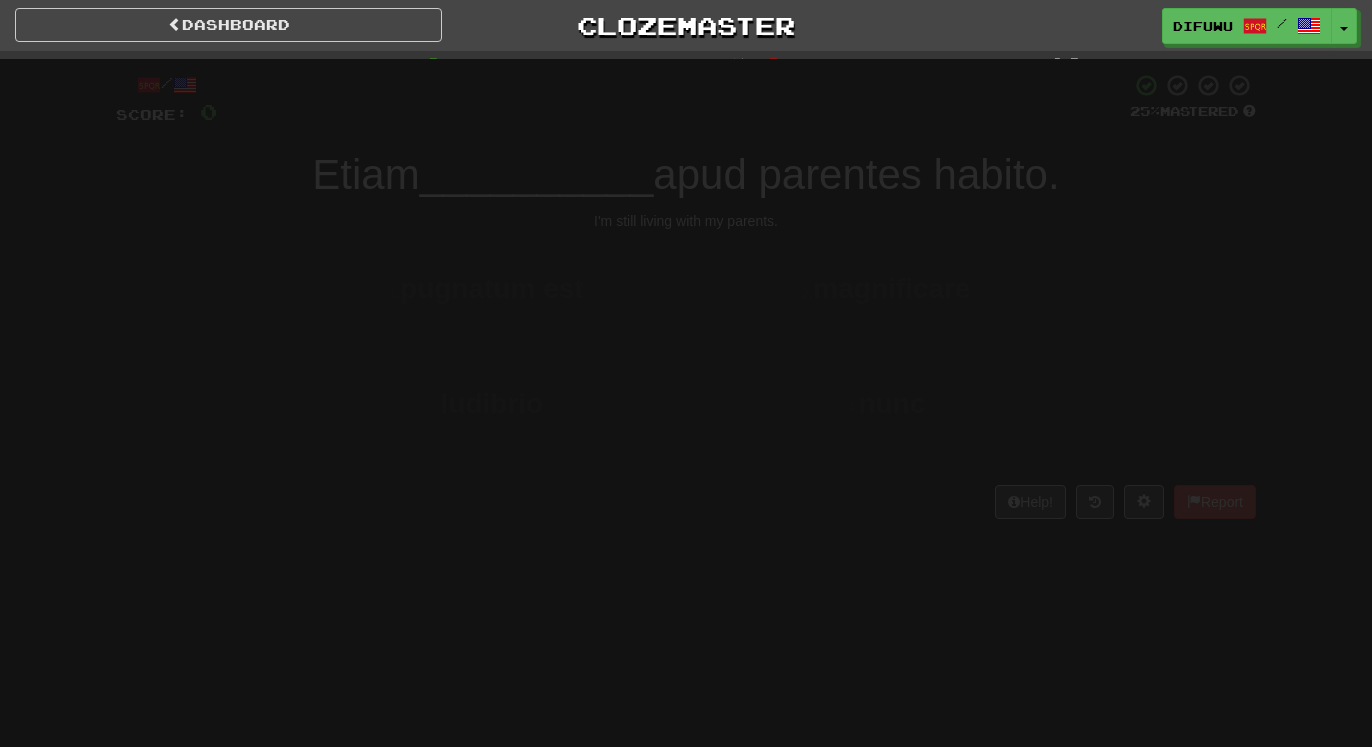 scroll, scrollTop: 0, scrollLeft: 0, axis: both 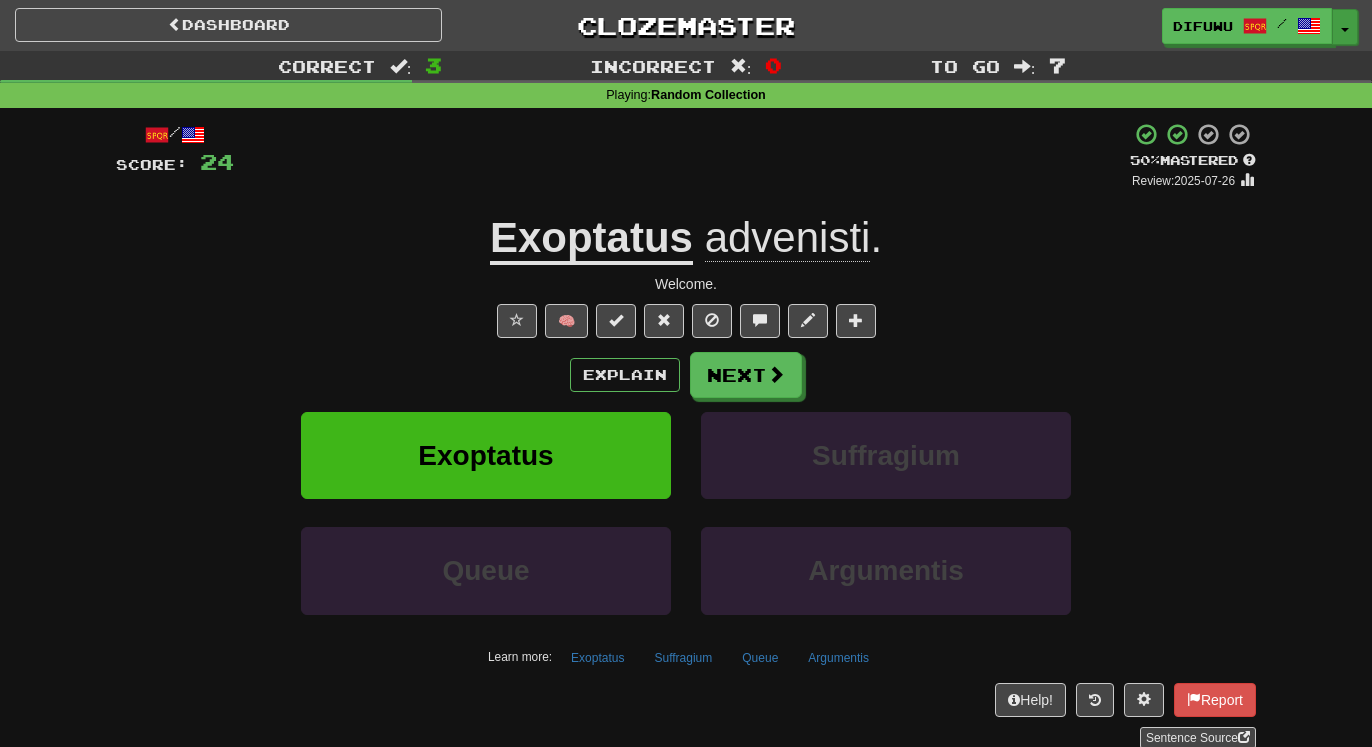 click on "Toggle Dropdown" at bounding box center [1345, 27] 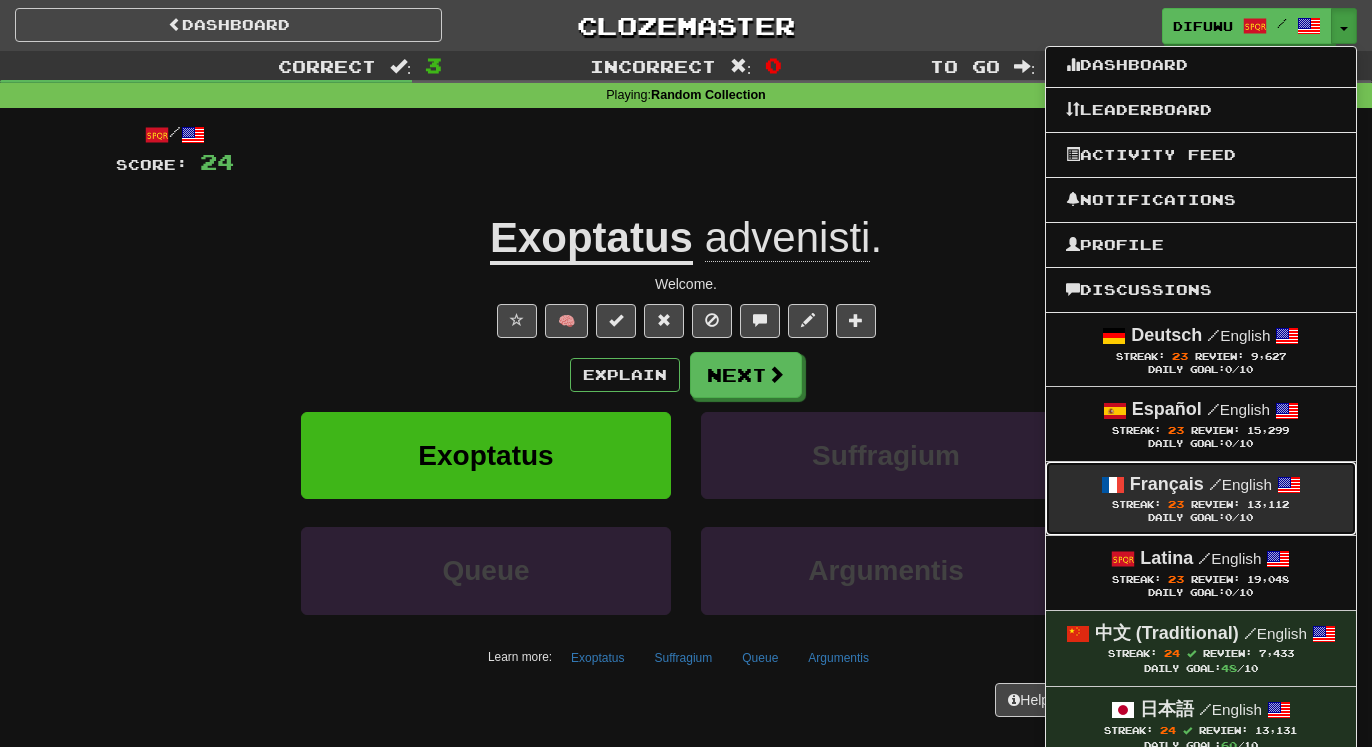 click on "Français
/
English
Streak:
23
Review:
13,112
Daily Goal:  0 /10" at bounding box center [1201, 498] 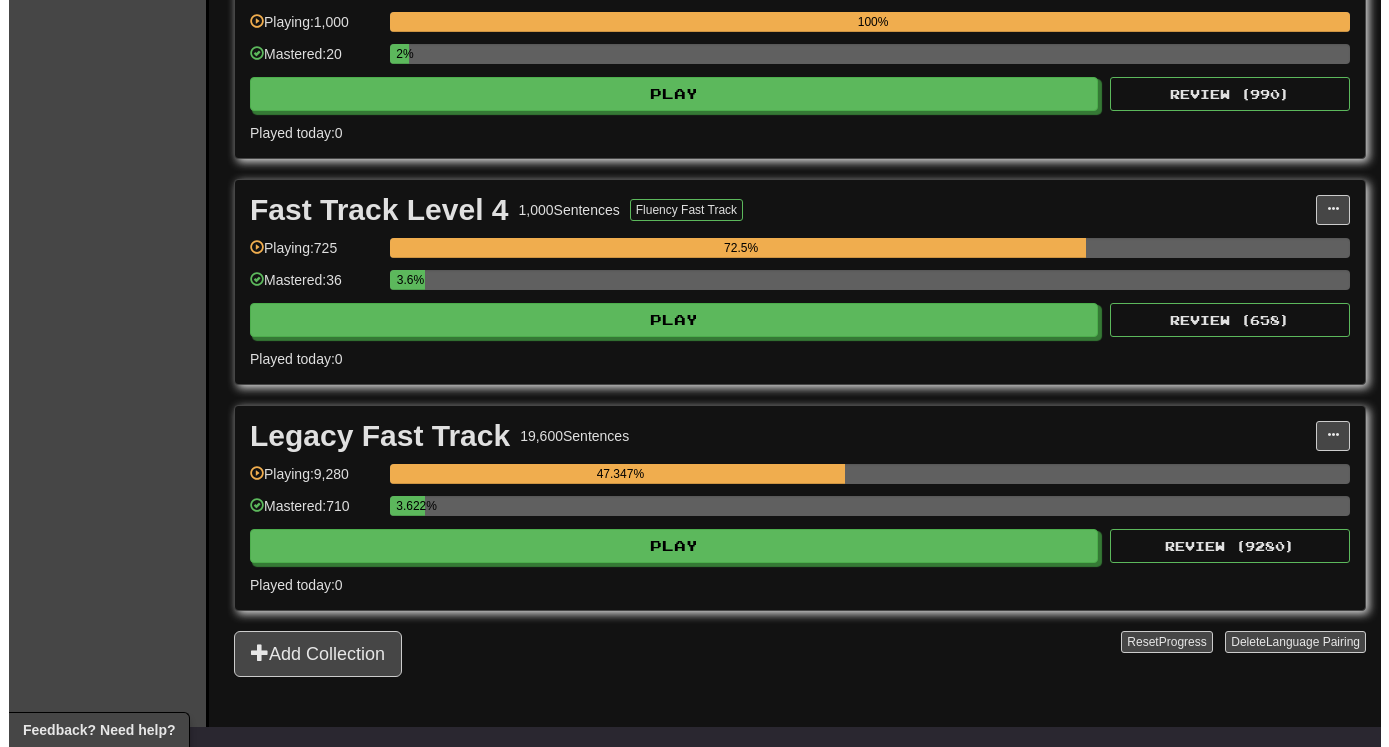 scroll, scrollTop: 1020, scrollLeft: 0, axis: vertical 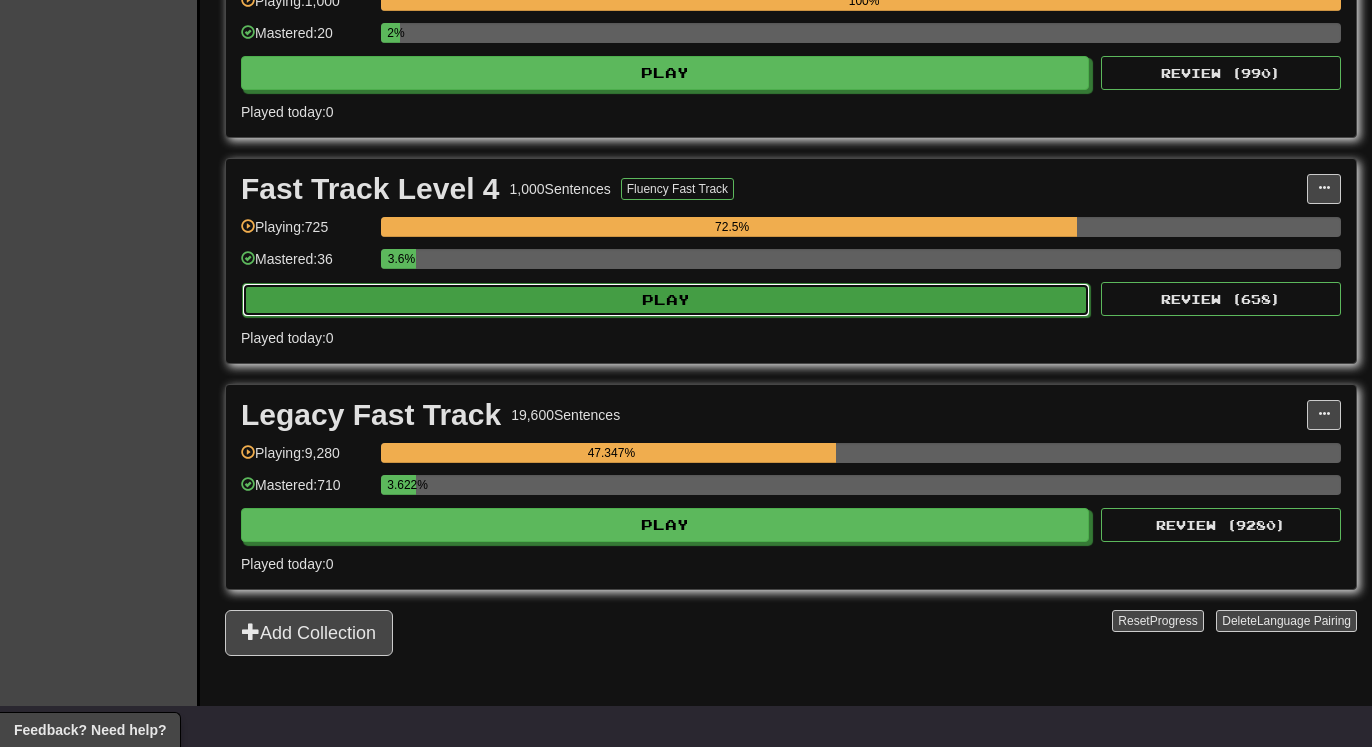 click on "Play" at bounding box center [666, 300] 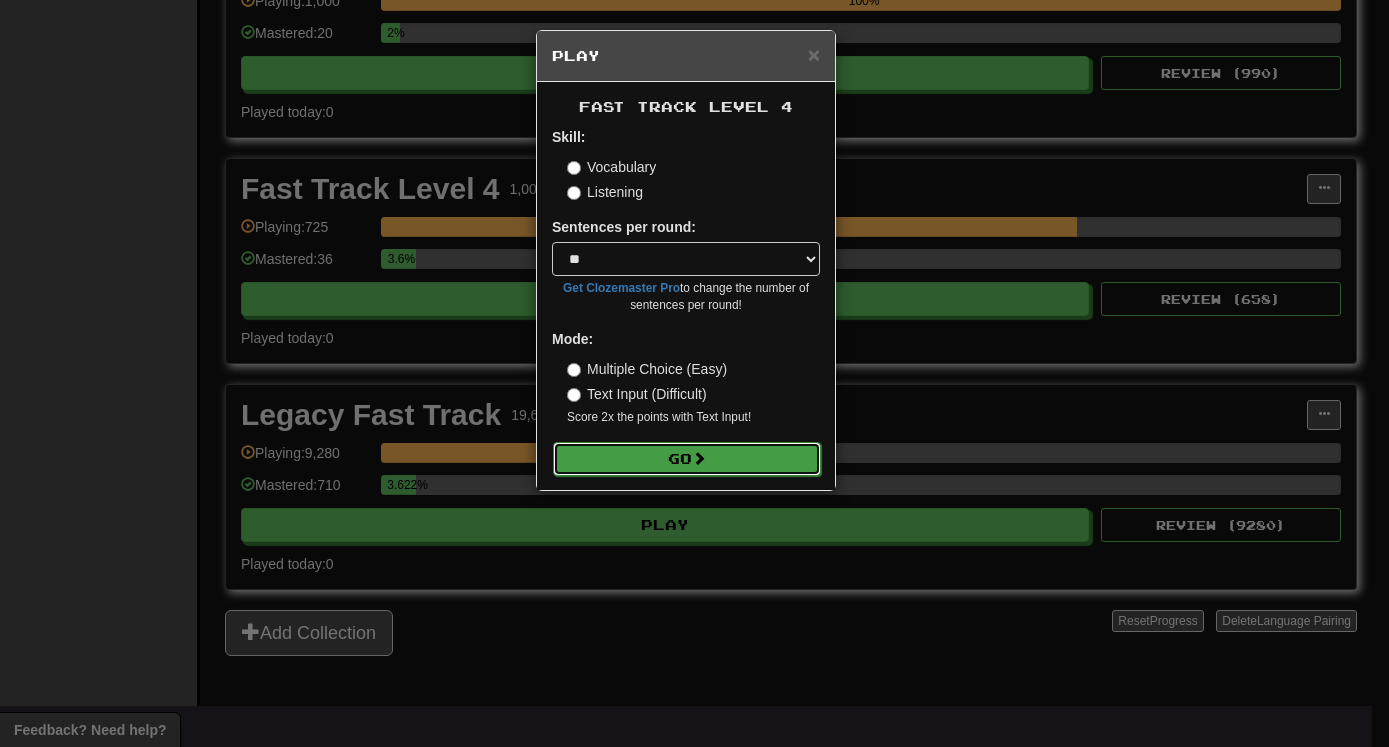 click at bounding box center [699, 458] 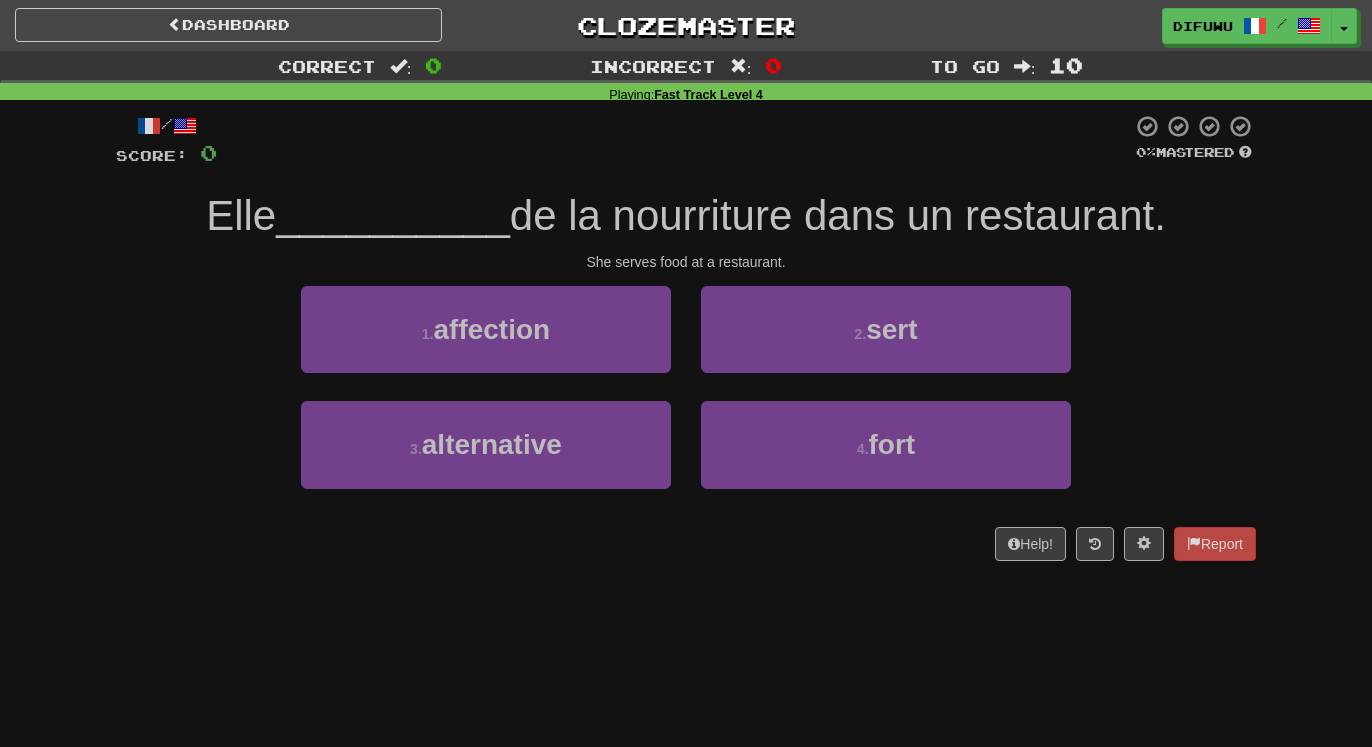 scroll, scrollTop: 0, scrollLeft: 0, axis: both 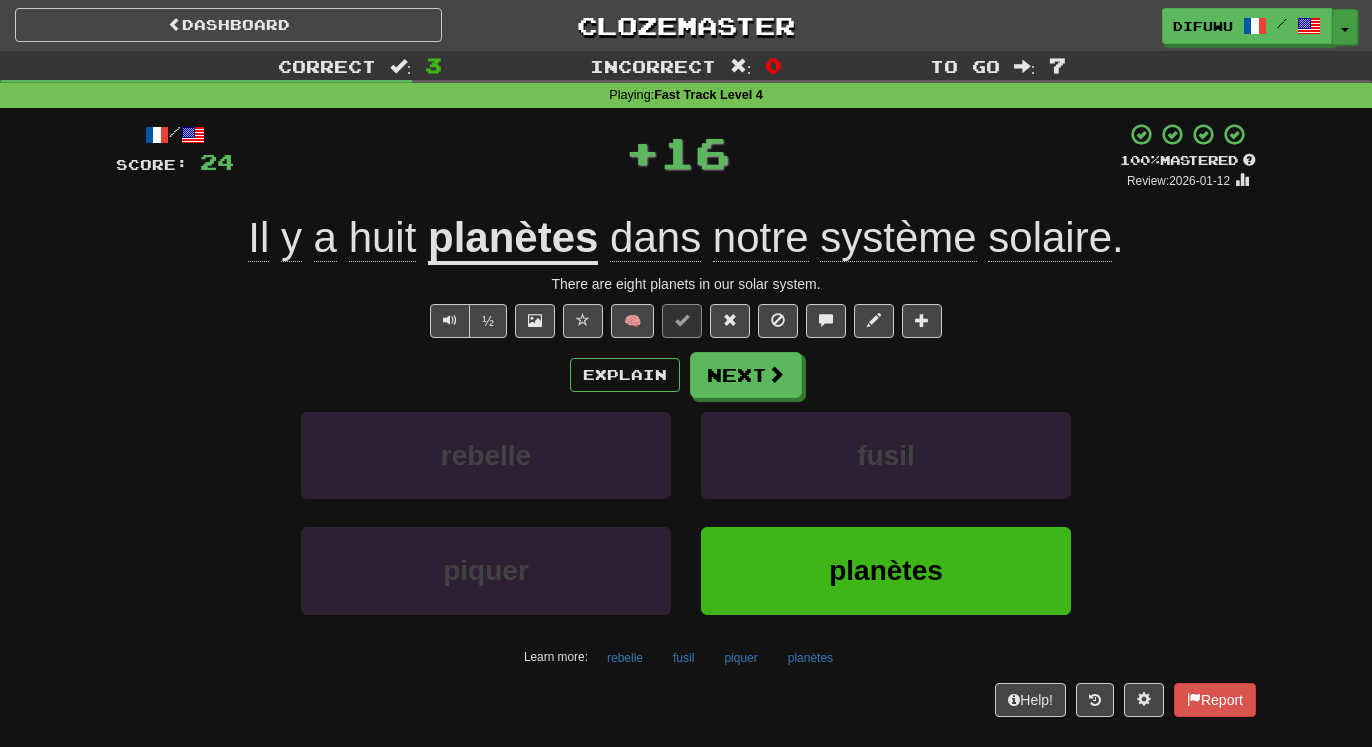 click on "Toggle Dropdown" at bounding box center (1345, 27) 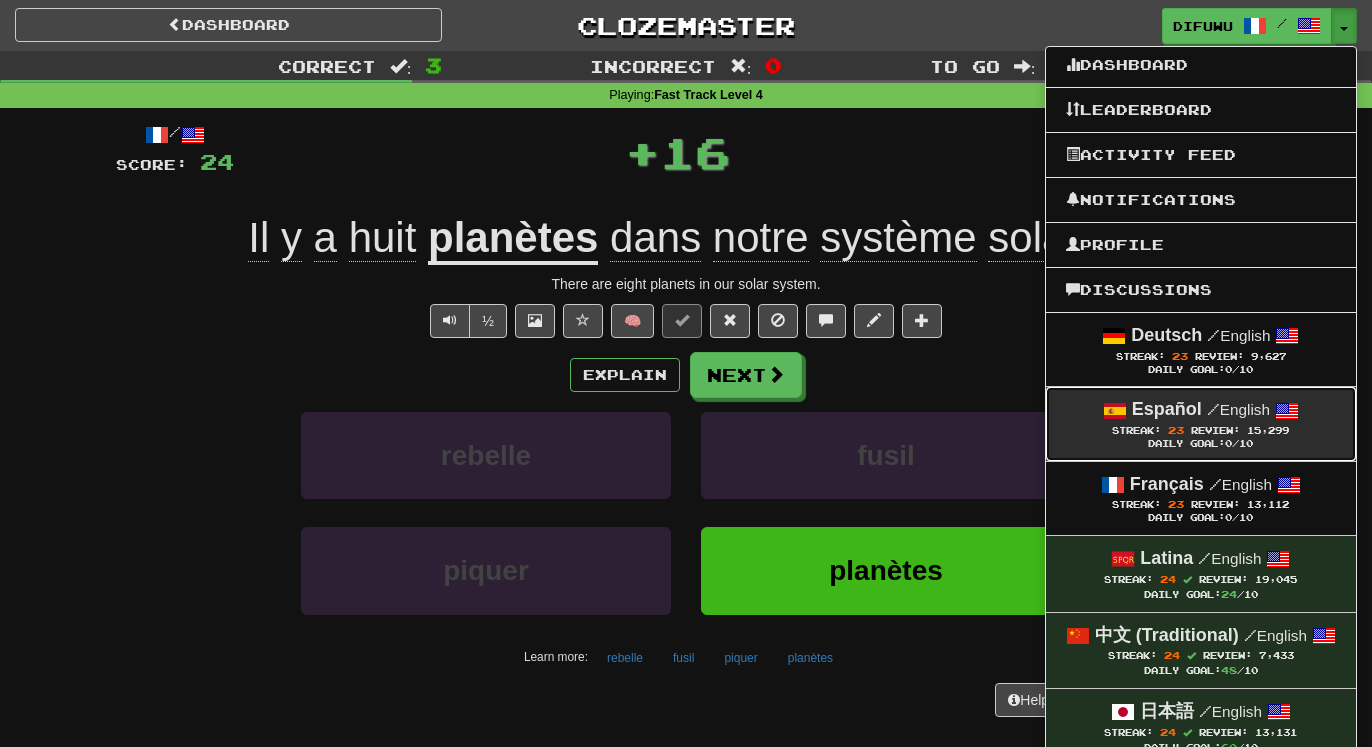 click on "/
English" at bounding box center [1238, 409] 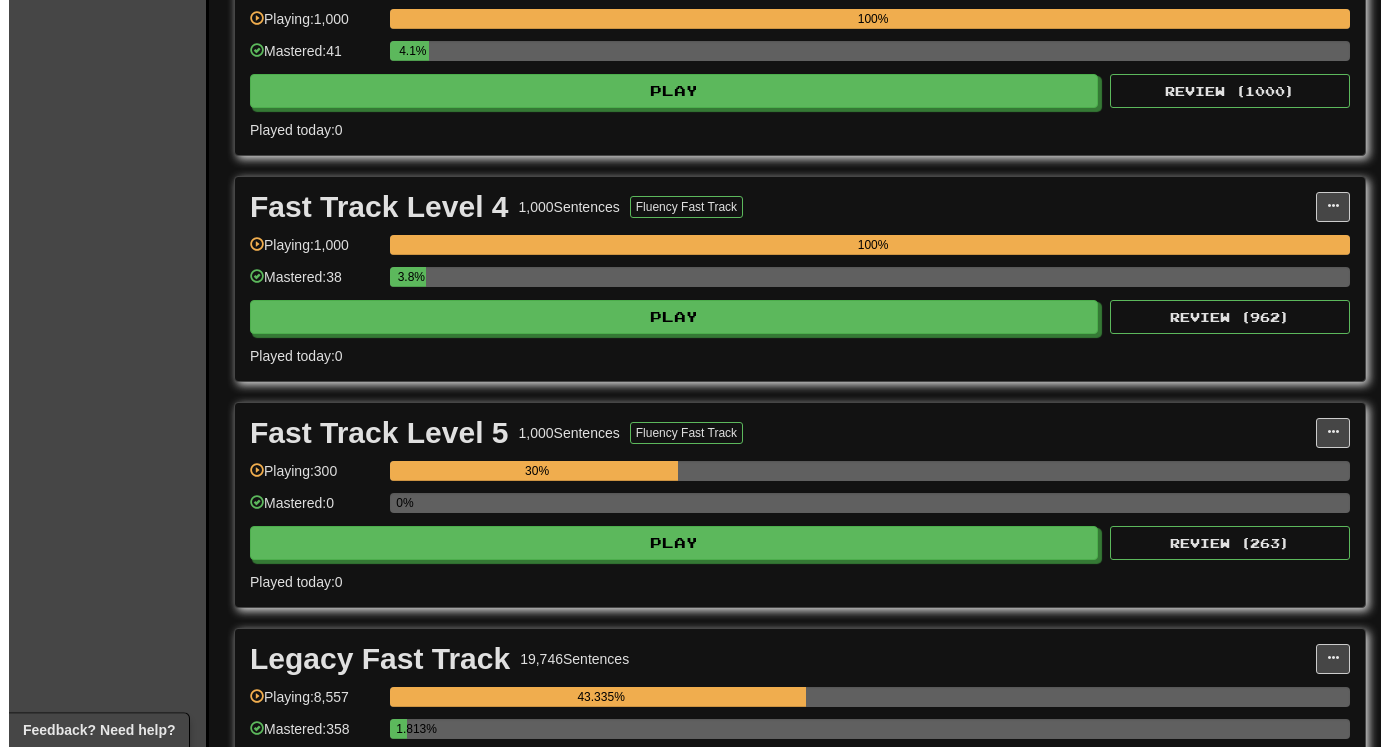 scroll, scrollTop: 1020, scrollLeft: 0, axis: vertical 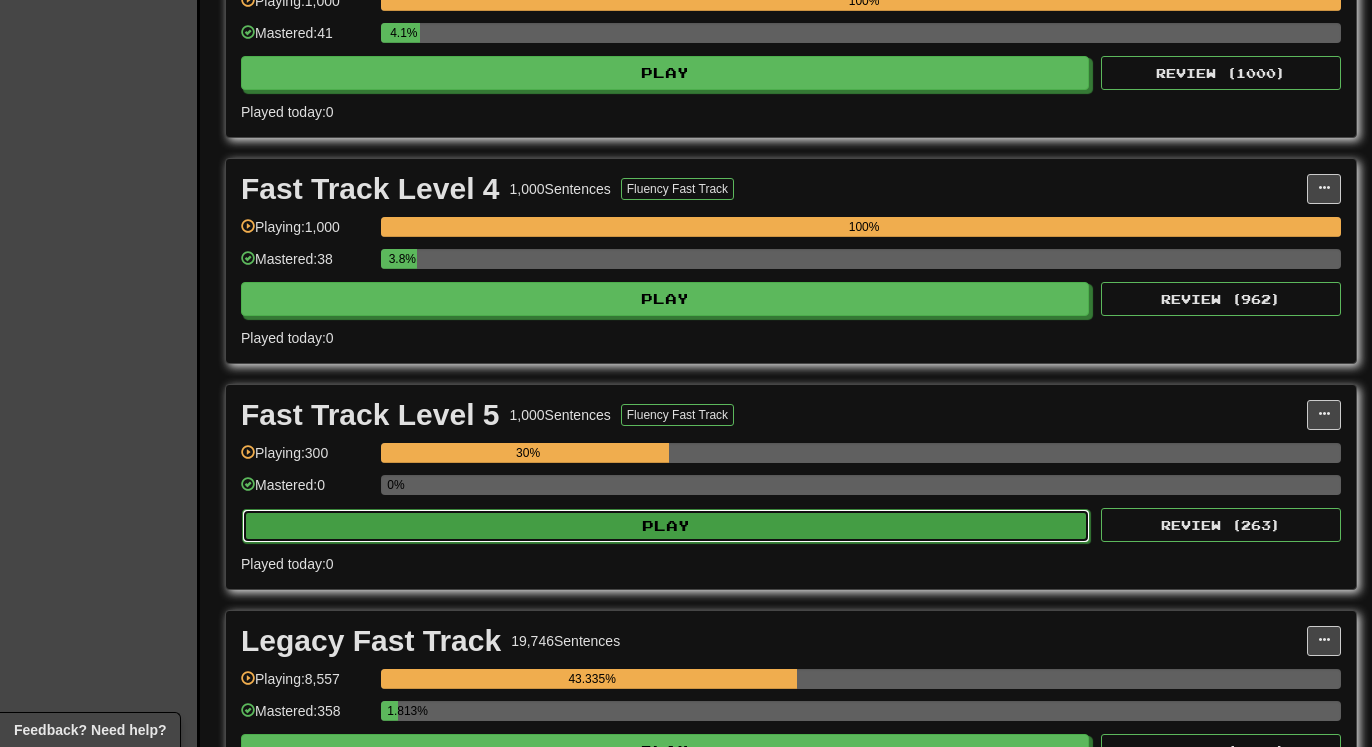 click on "Play" at bounding box center [666, 526] 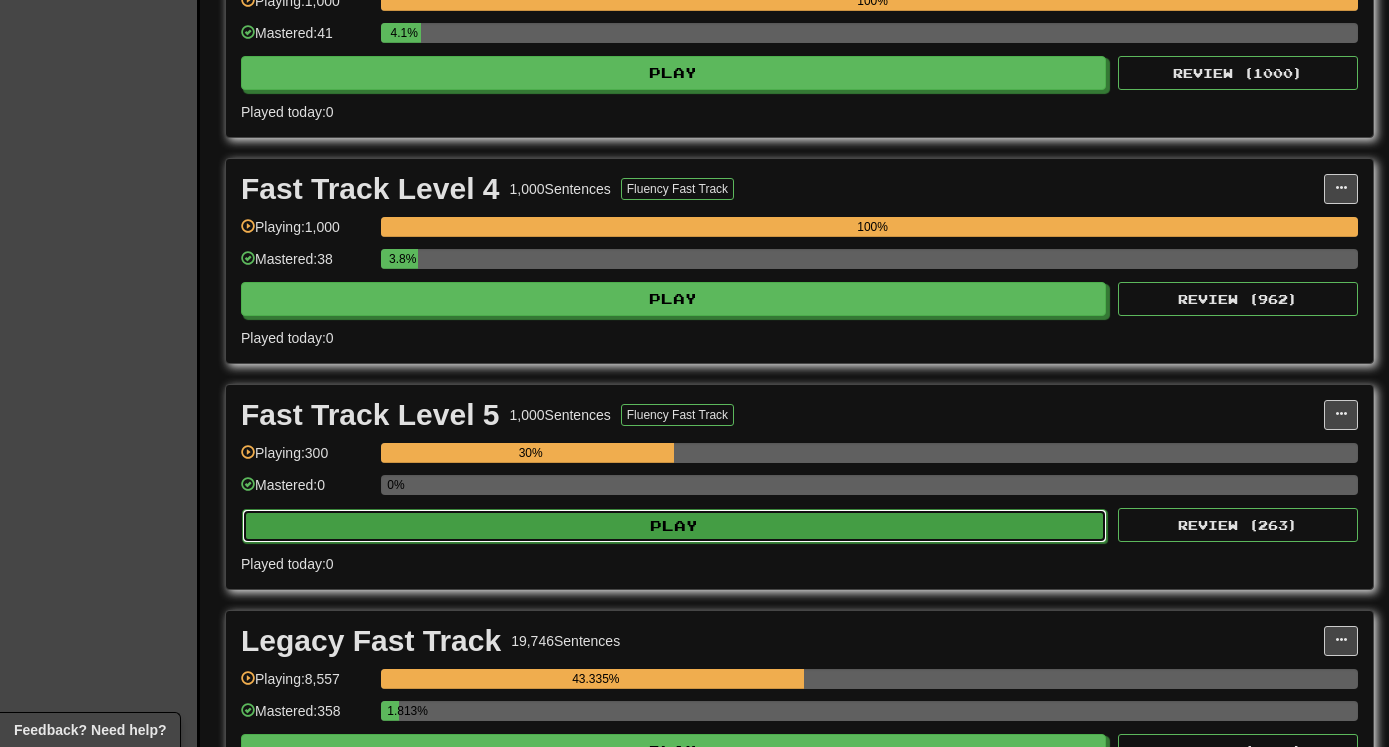 select on "**" 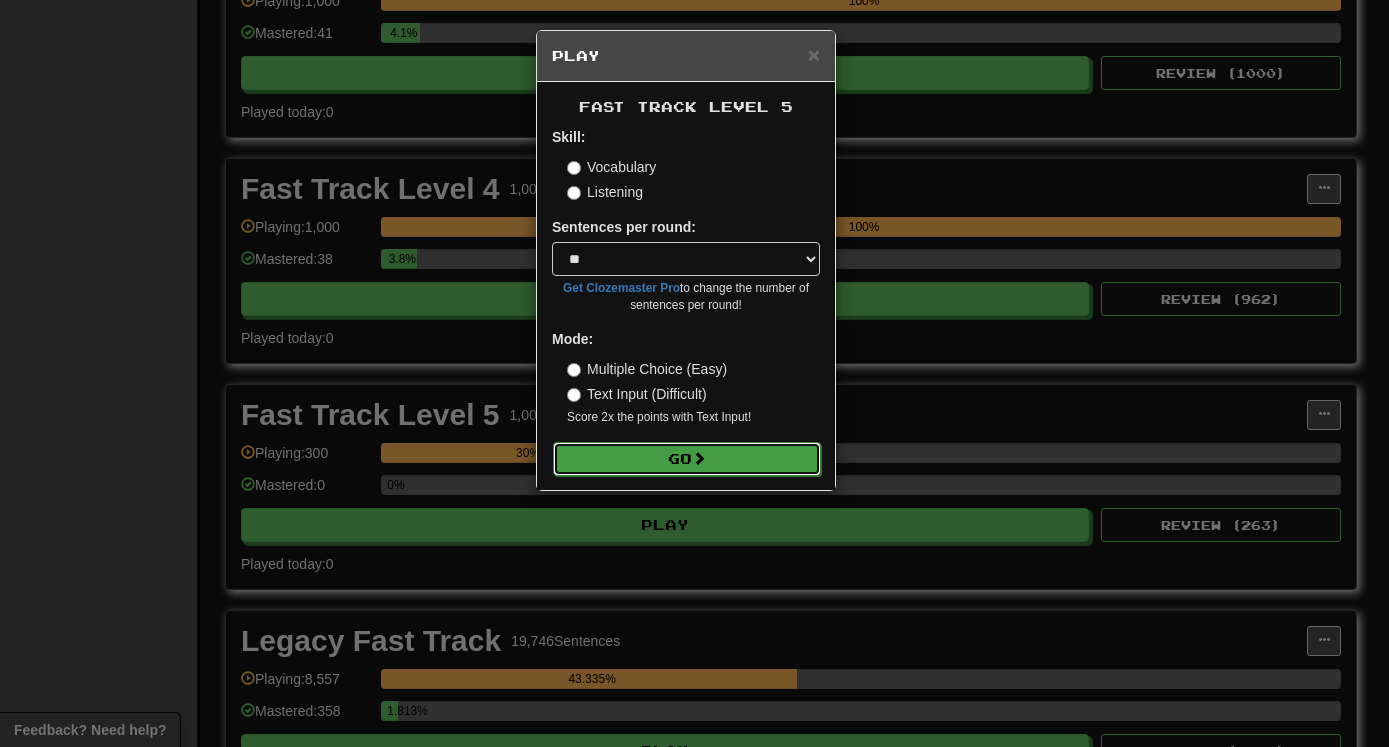 click at bounding box center [699, 458] 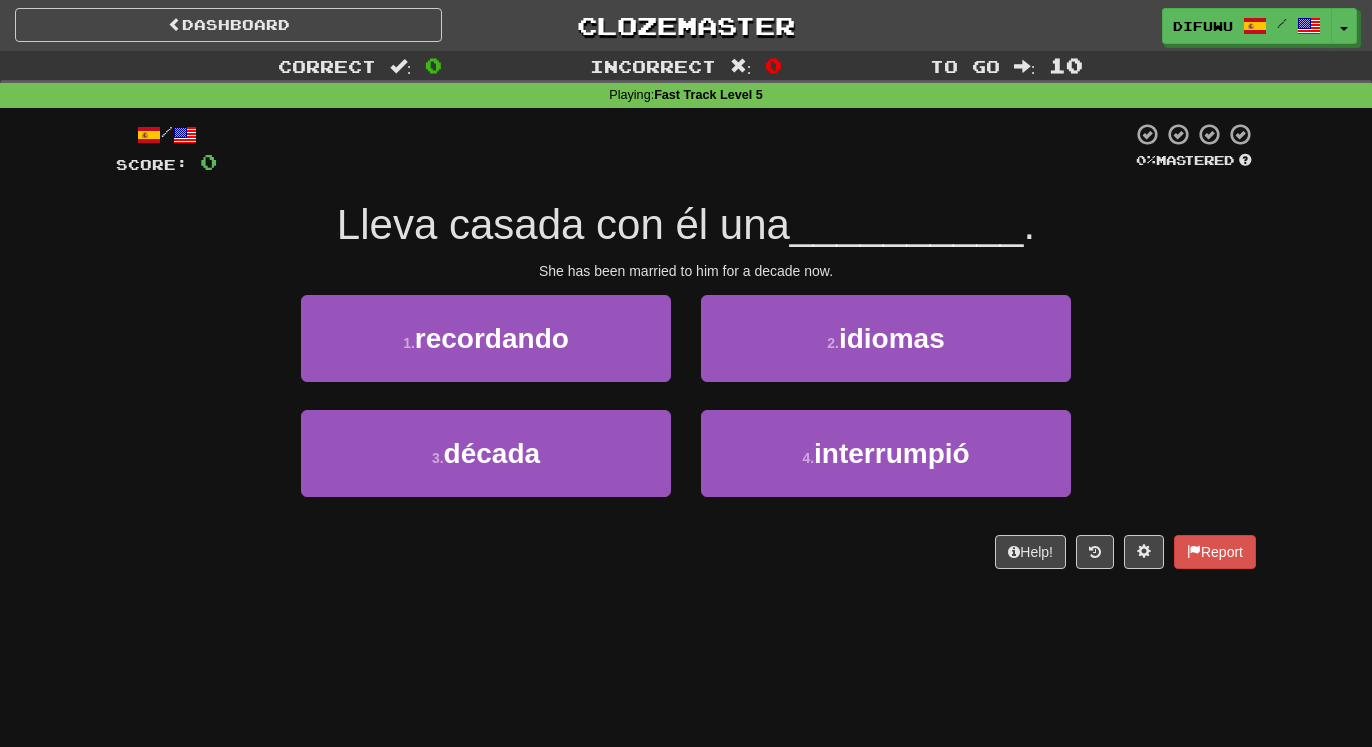 scroll, scrollTop: 0, scrollLeft: 0, axis: both 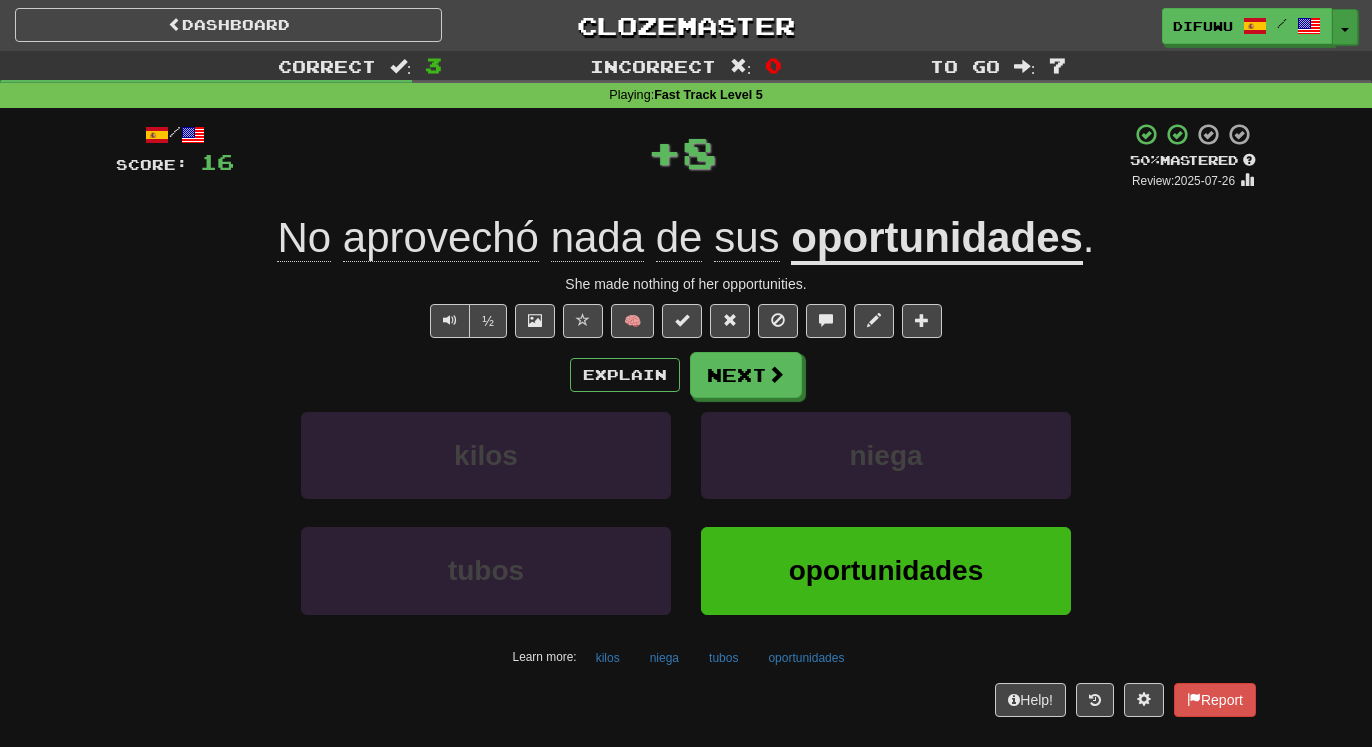 click on "Toggle Dropdown" at bounding box center (1345, 27) 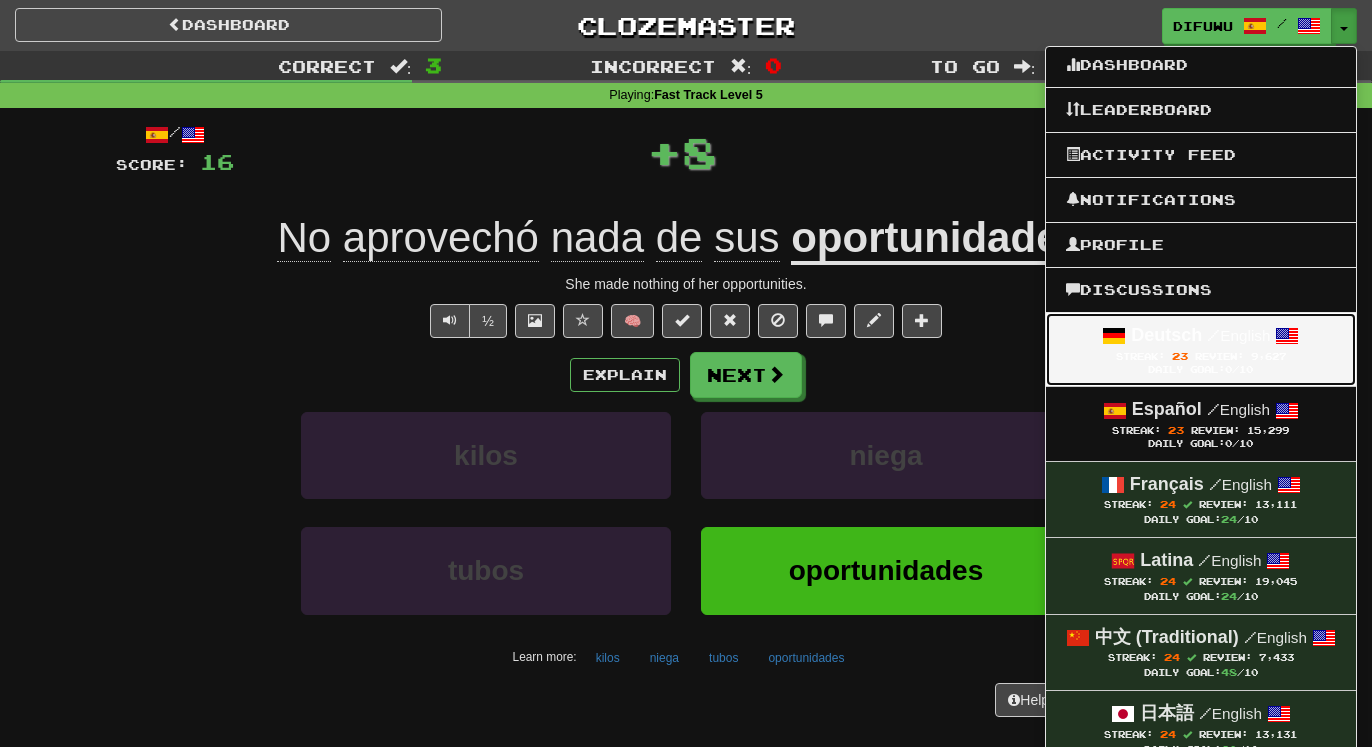 click on "Deutsch" at bounding box center (1166, 335) 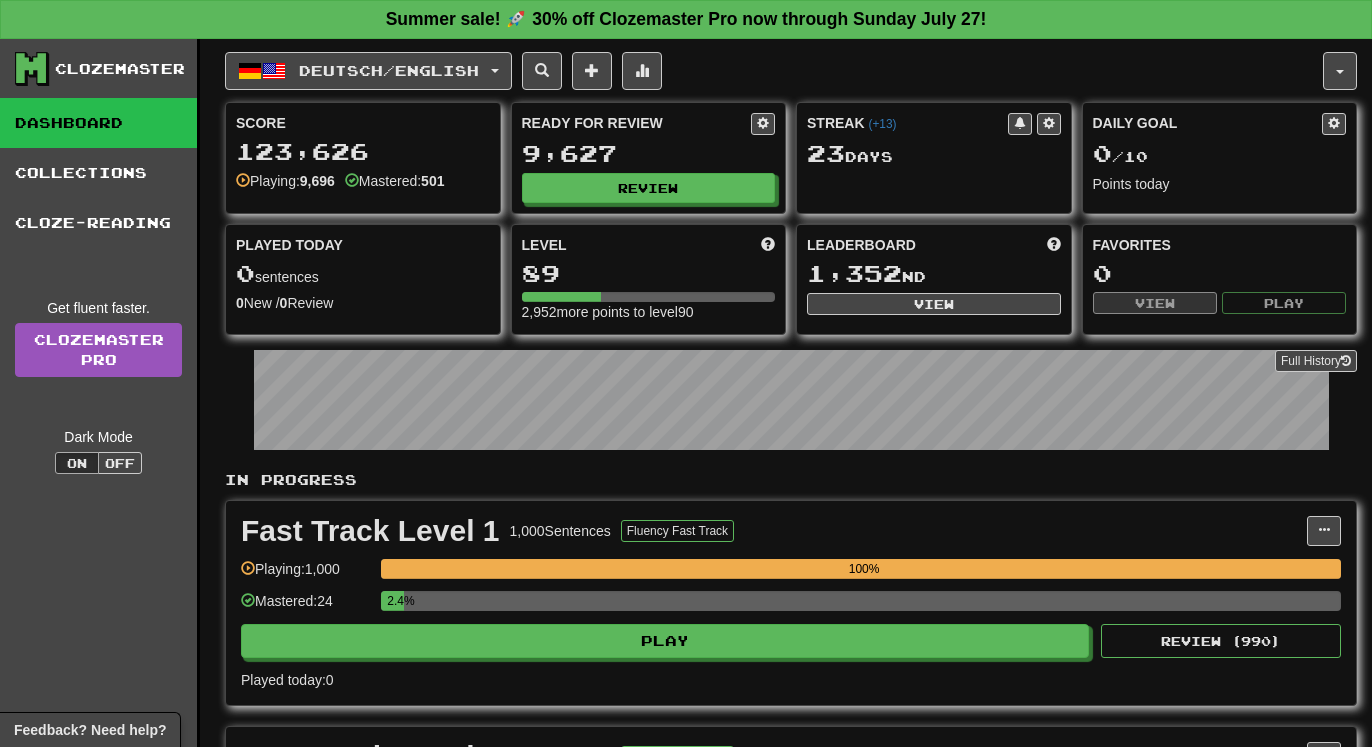 scroll, scrollTop: 0, scrollLeft: 0, axis: both 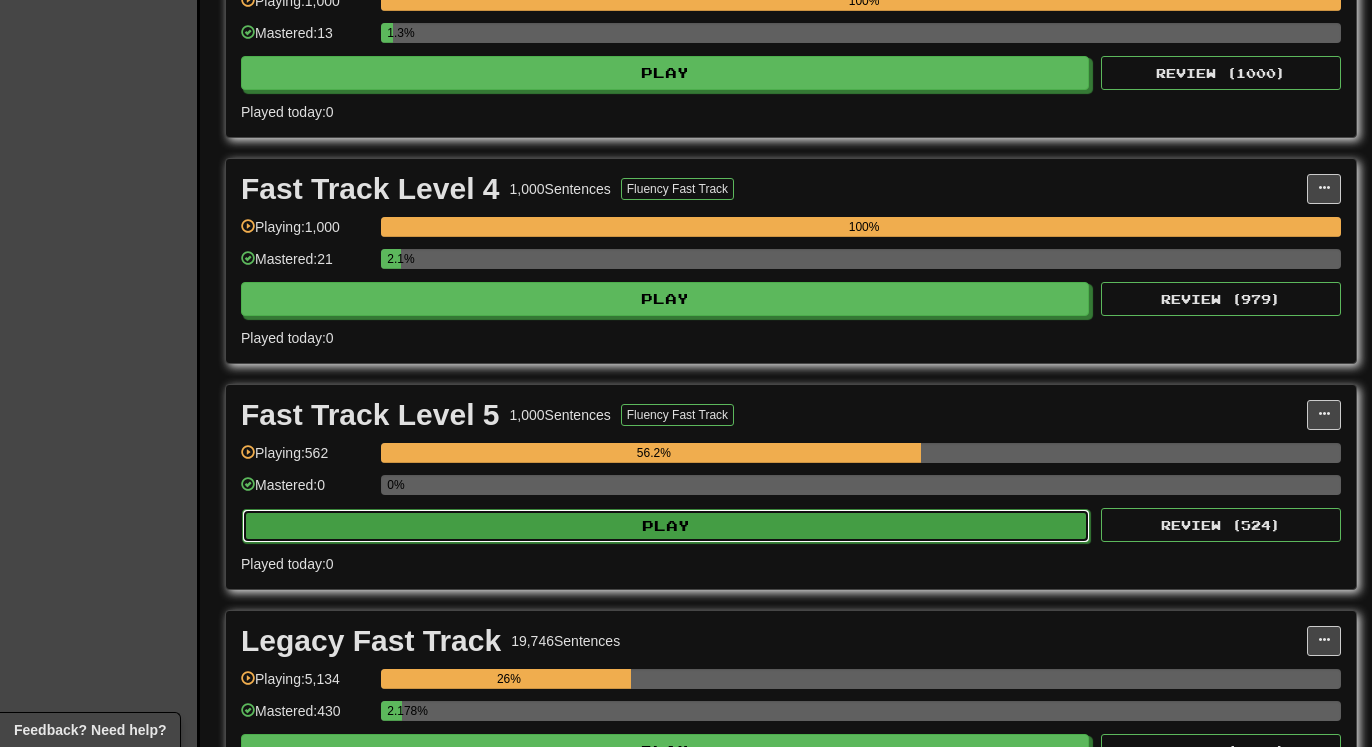 click on "Play" at bounding box center [666, 526] 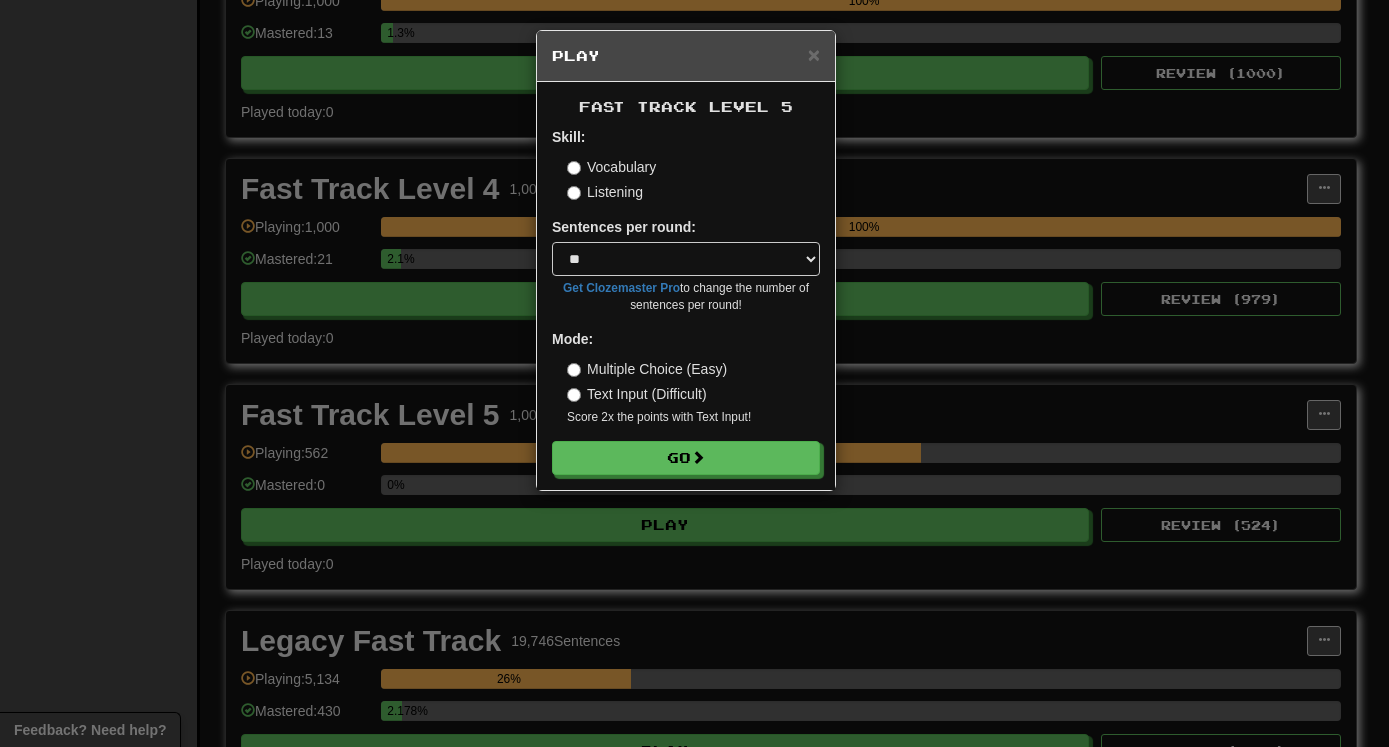 click on "Fast Track Level 5 Skill: Vocabulary Listening Sentences per round: * ** ** ** ** ** *** ******** Get Clozemaster Pro  to change the number of sentences per round! Mode: Multiple Choice (Easy) Text Input (Difficult) Score 2x the points with Text Input ! Go" at bounding box center (686, 286) 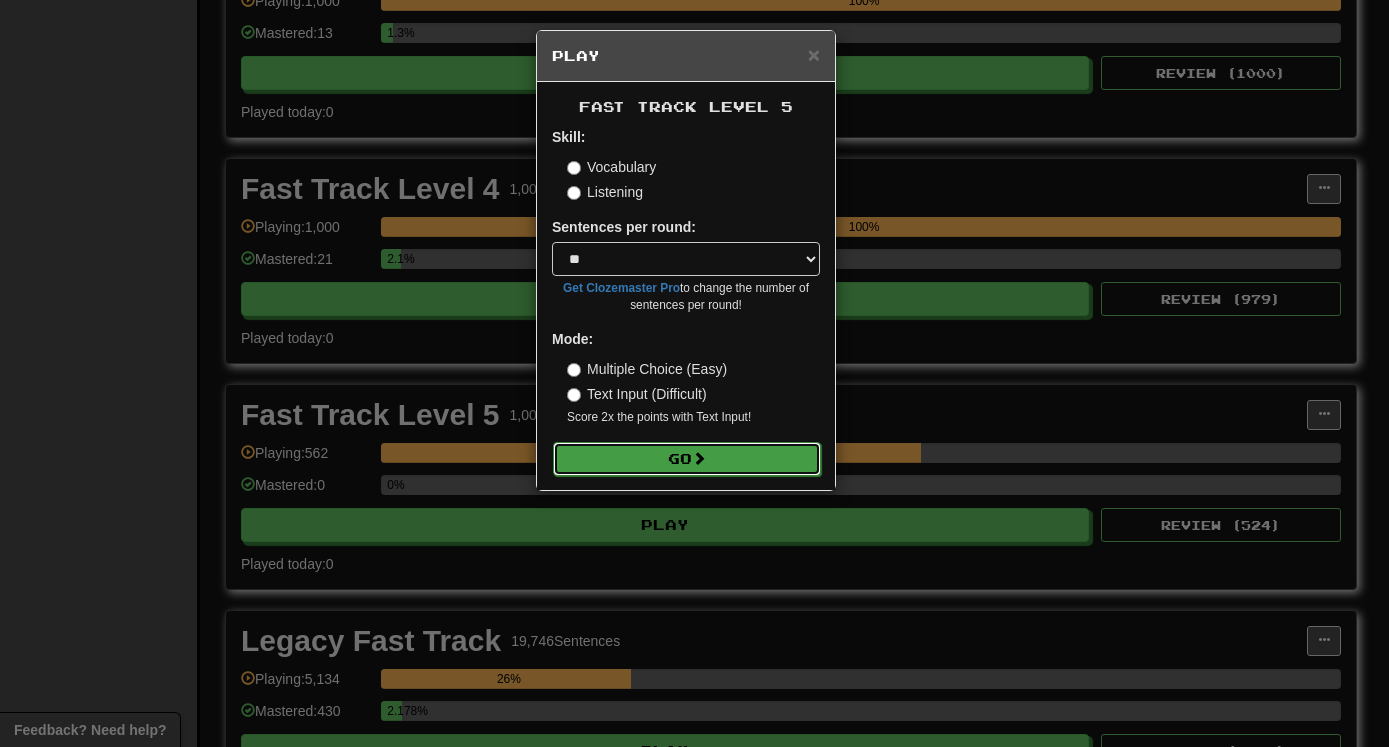 click on "Go" at bounding box center (687, 459) 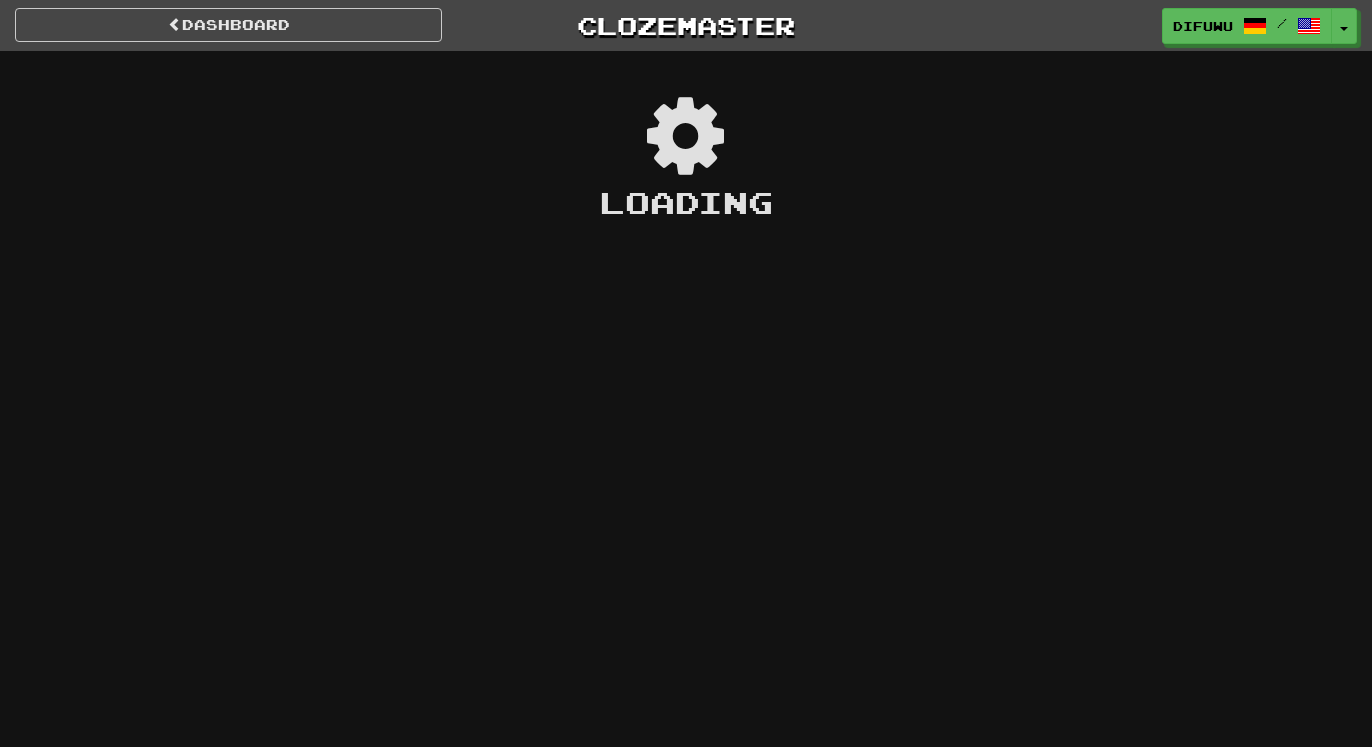scroll, scrollTop: 0, scrollLeft: 0, axis: both 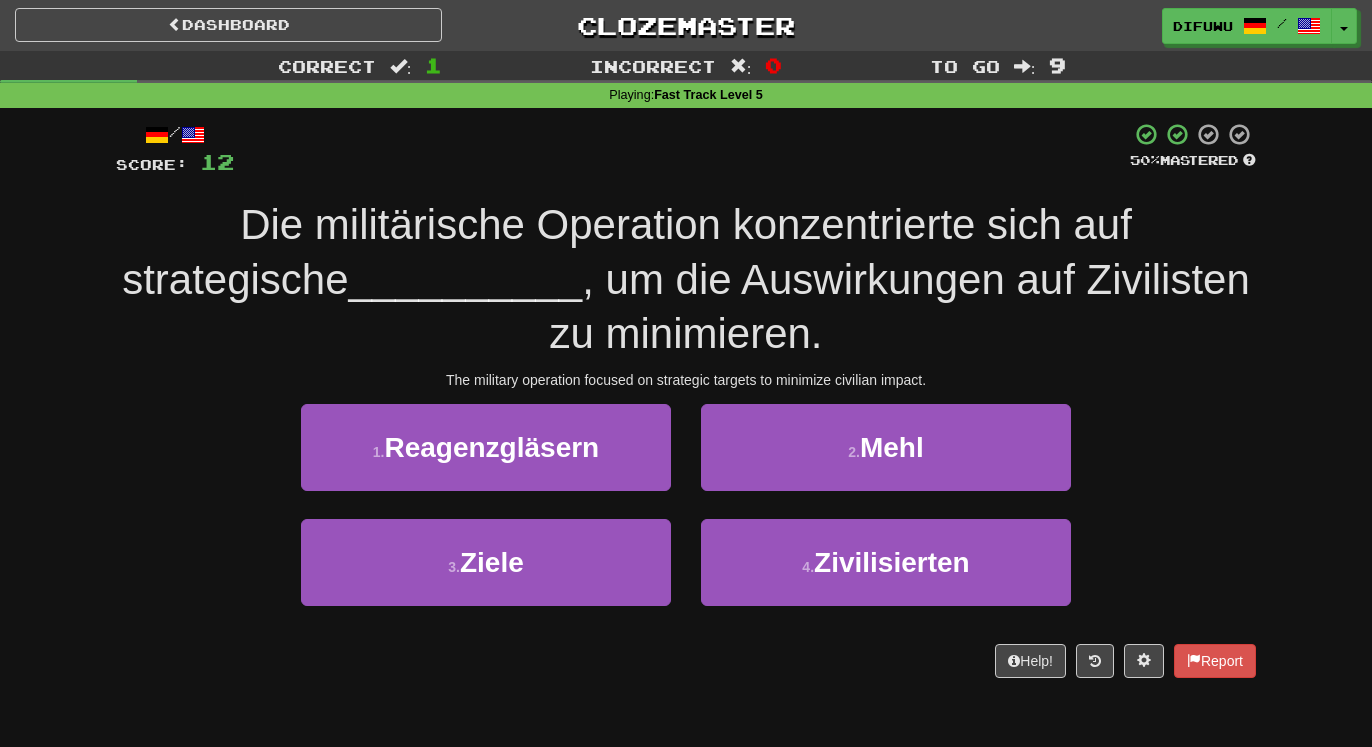 click on "/  Score:   12 50 %  Mastered Die militärische Operation konzentrierte sich auf strategische  [MASK] , um die Auswirkungen auf Zivilisten zu minimieren. The military operation focused on strategic targets to minimize civilian impact. 1 .  Reagenzgläsern 2 .  Mehl 3 .  Ziele 4 .  Zivilisierten  Help!  Report" at bounding box center (686, 407) 